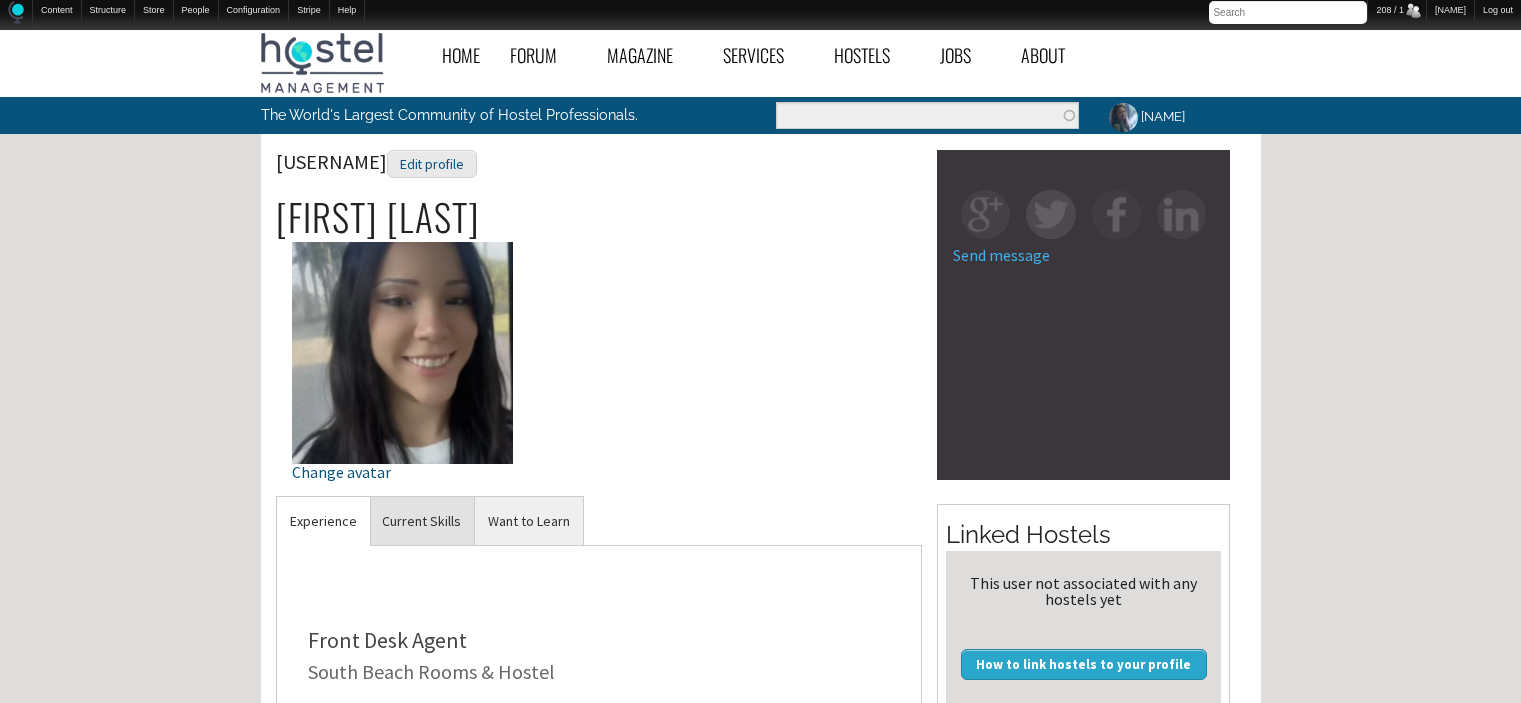 scroll, scrollTop: 0, scrollLeft: 0, axis: both 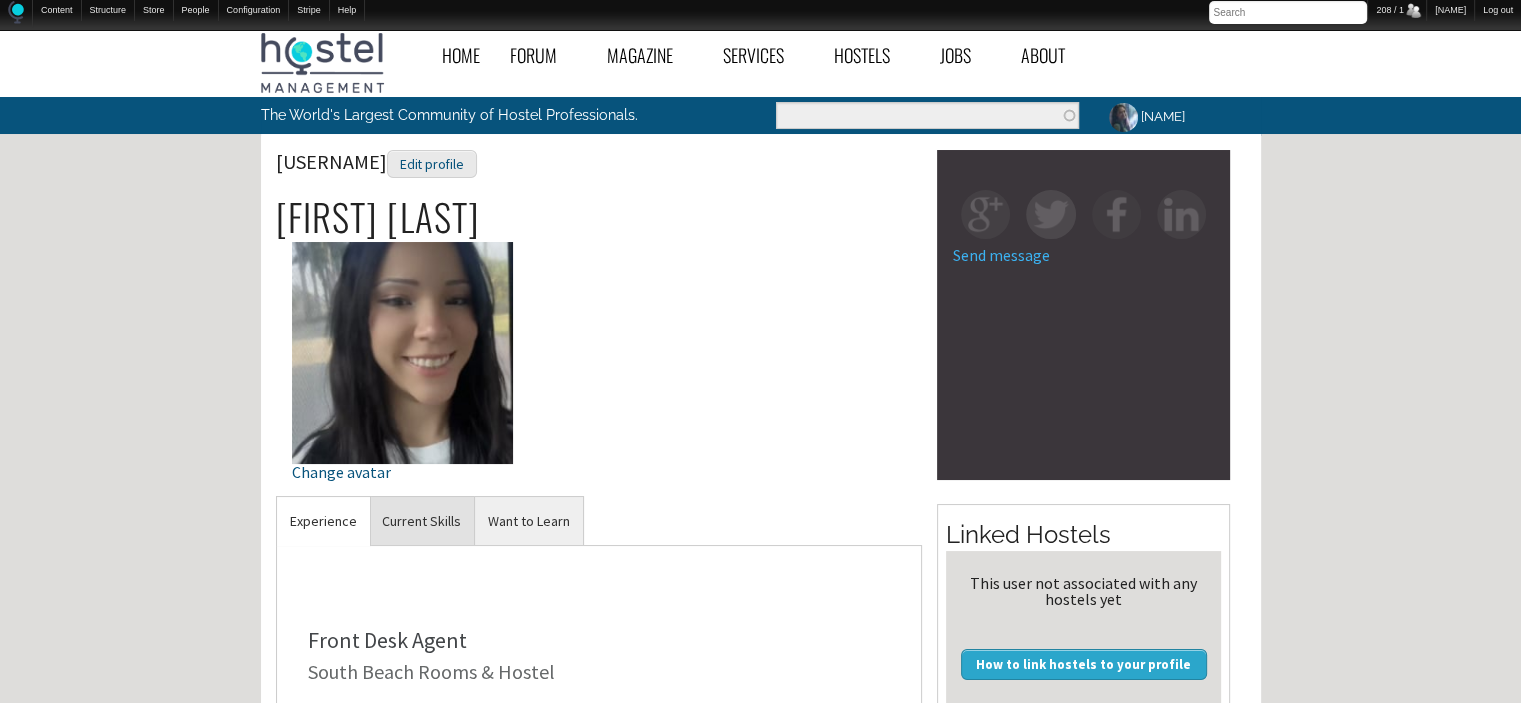 click on "Current Skills" at bounding box center (323, 521) 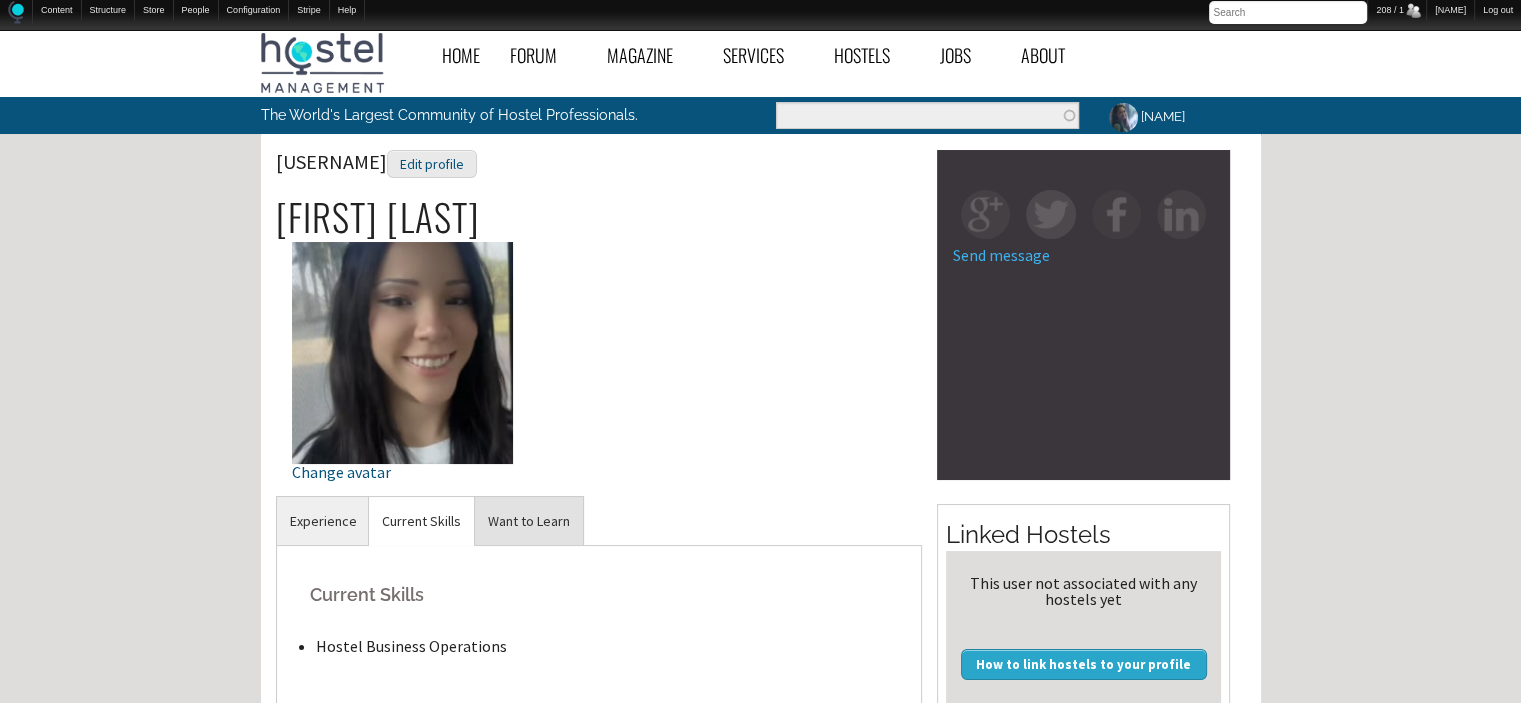 click on "Want to Learn" at bounding box center (323, 521) 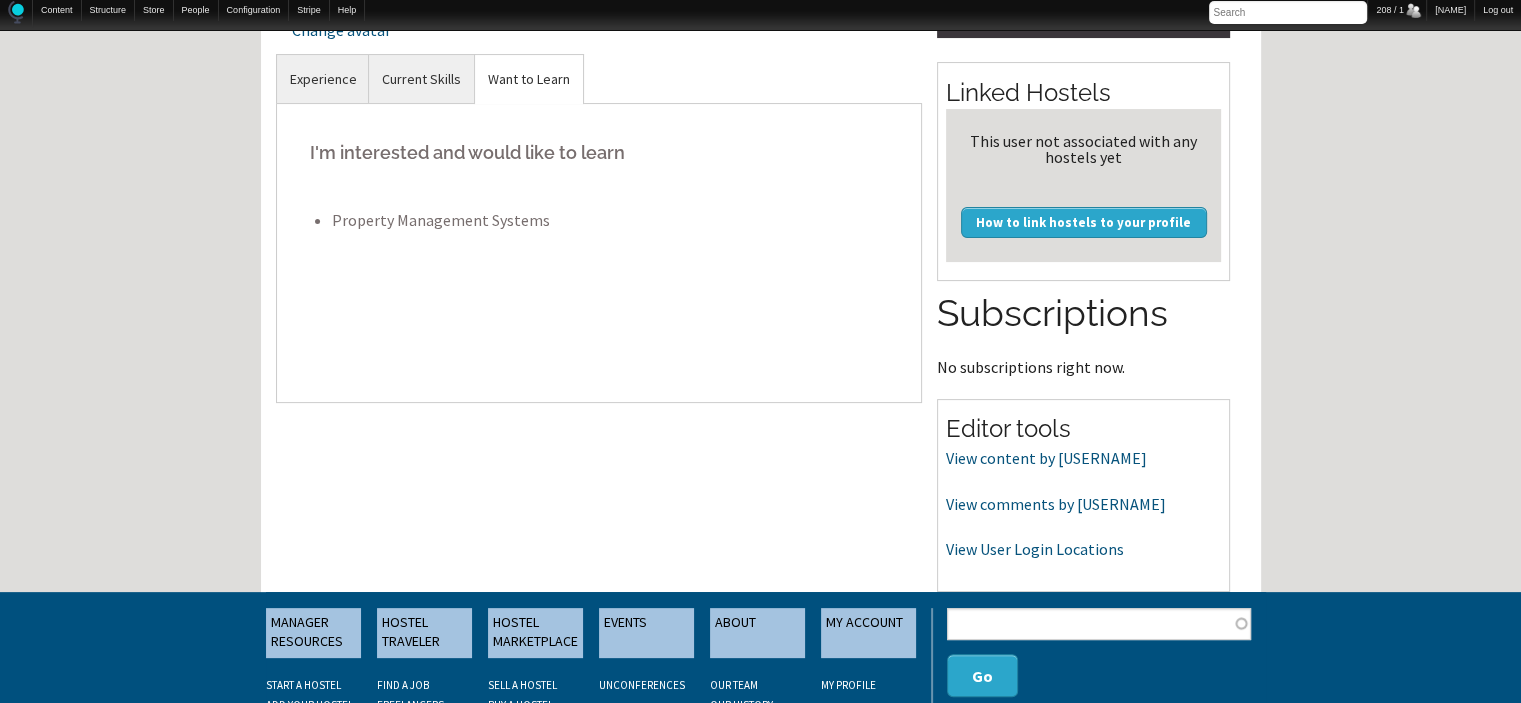 scroll, scrollTop: 447, scrollLeft: 0, axis: vertical 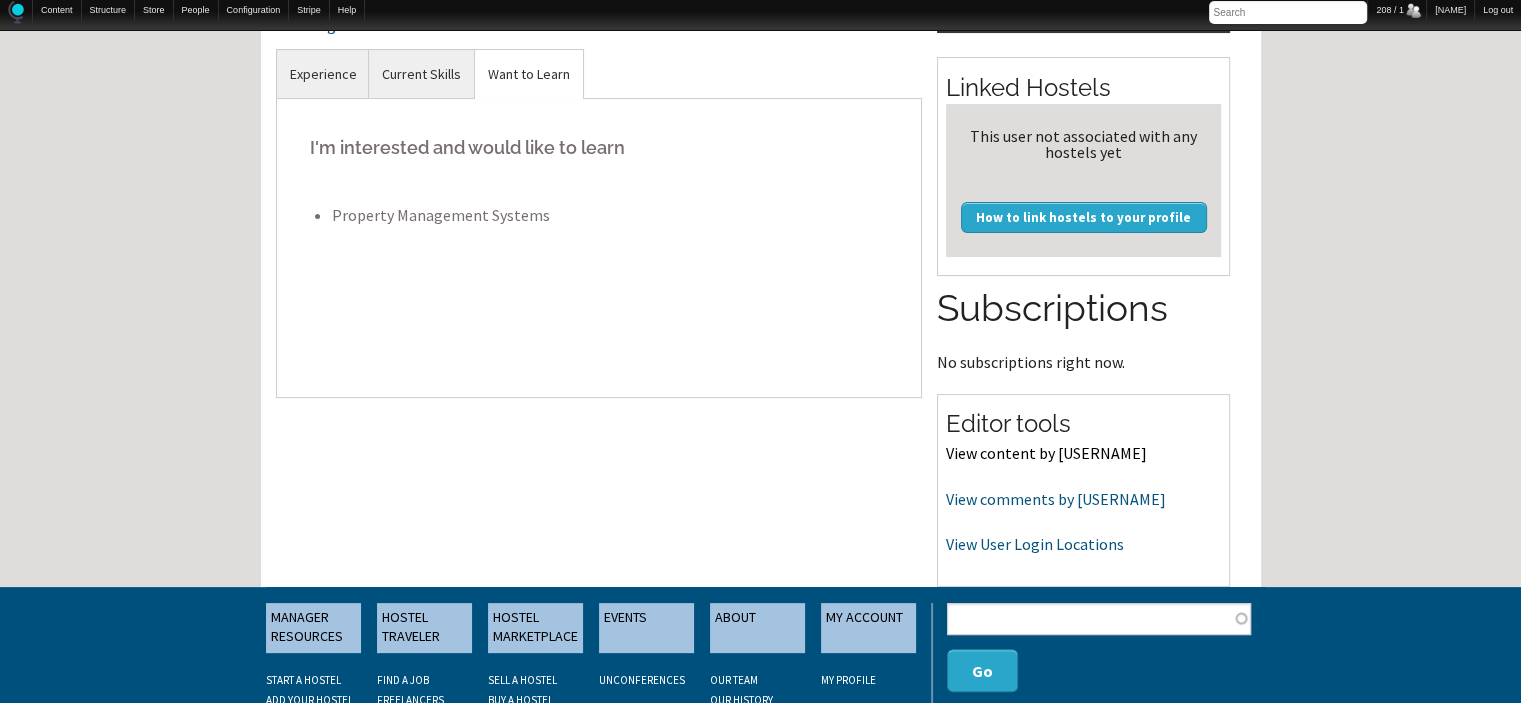 click on "View content by IrisC305" at bounding box center (1046, 453) 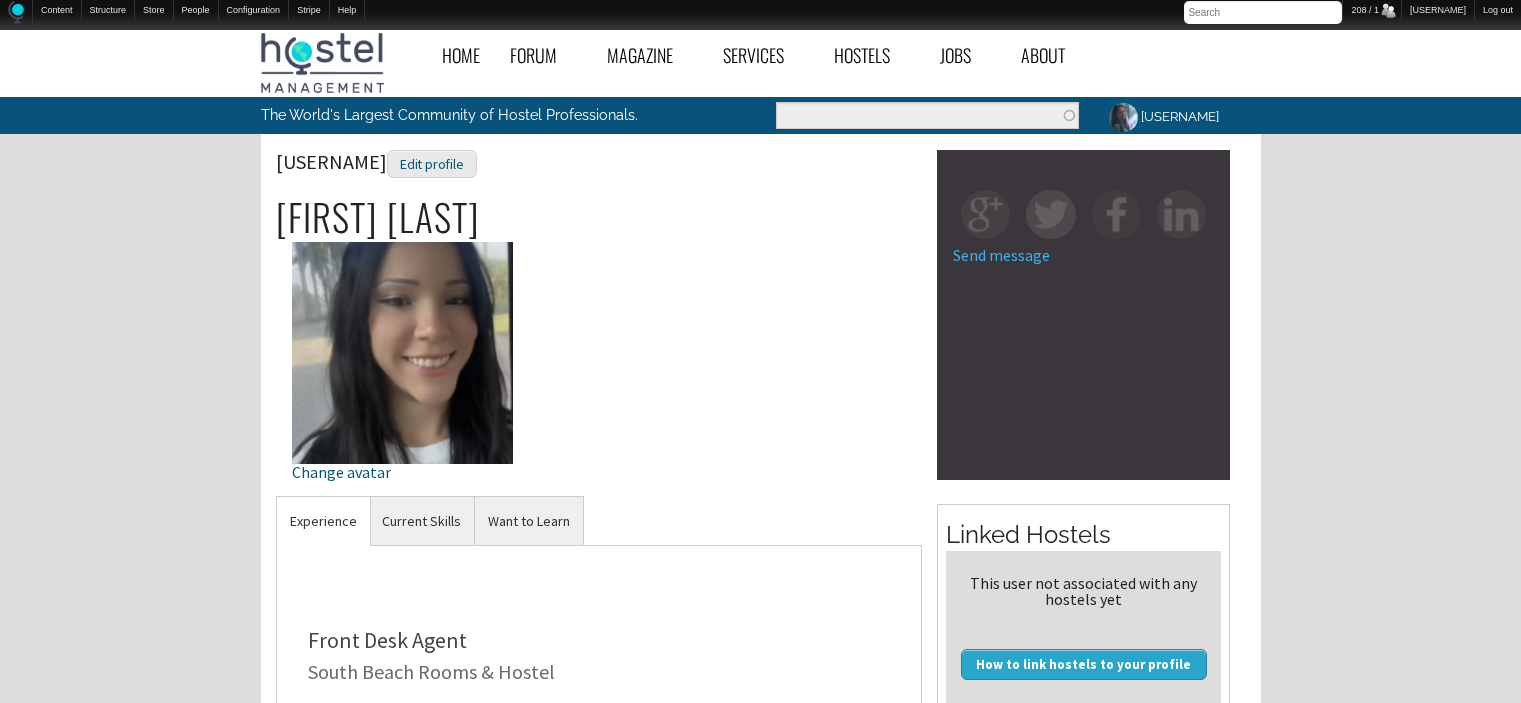 scroll, scrollTop: 447, scrollLeft: 0, axis: vertical 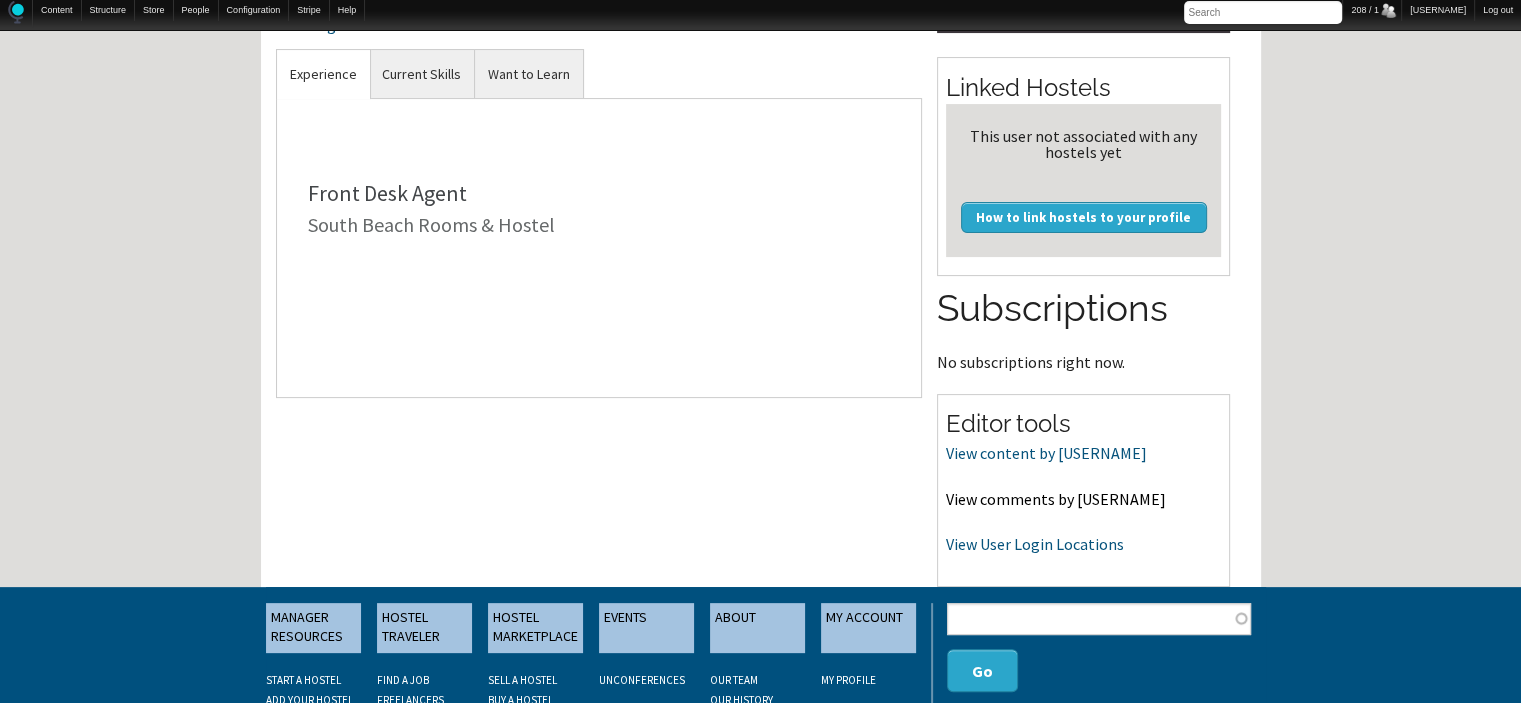 click on "View comments by IrisC305" at bounding box center (1056, 499) 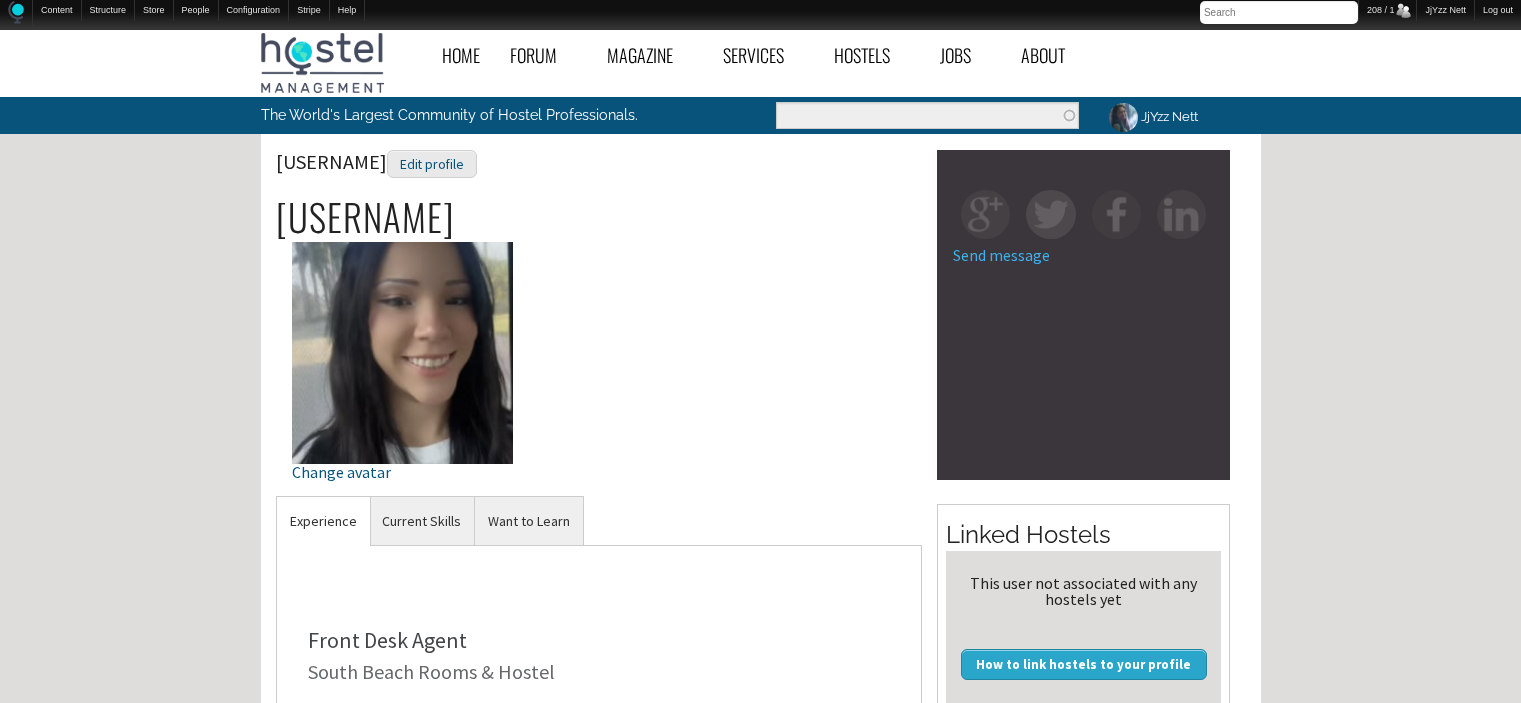 scroll, scrollTop: 447, scrollLeft: 0, axis: vertical 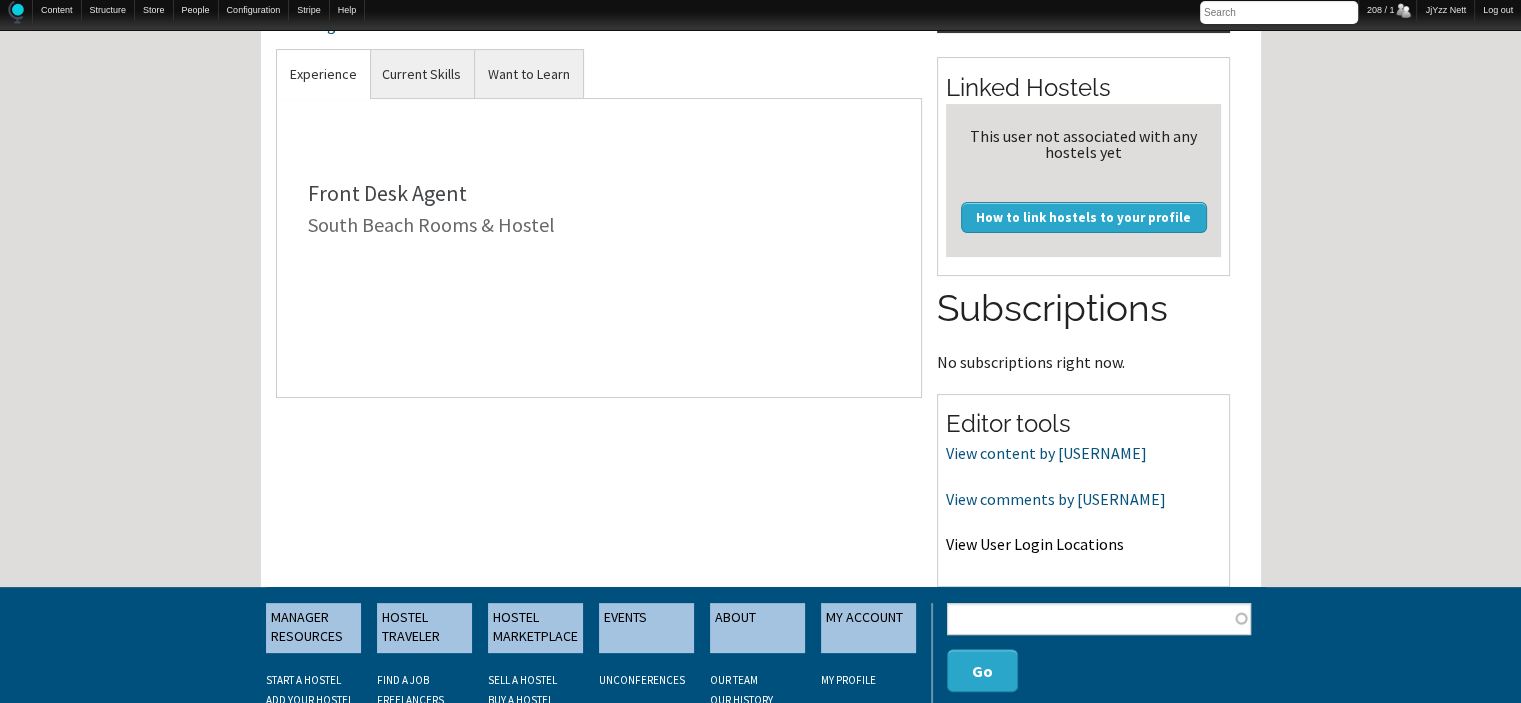 click on "View User Login Locations" at bounding box center (1035, 544) 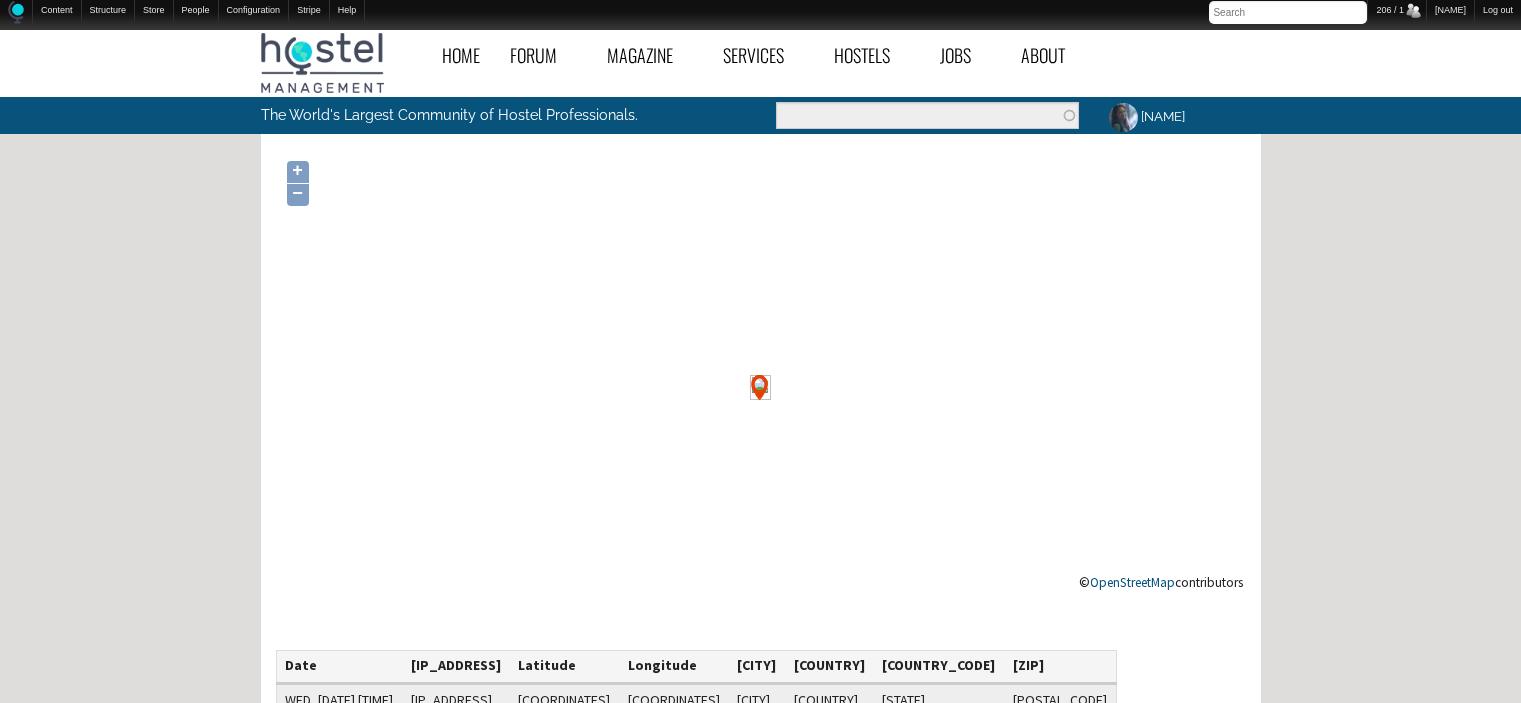 scroll, scrollTop: 0, scrollLeft: 0, axis: both 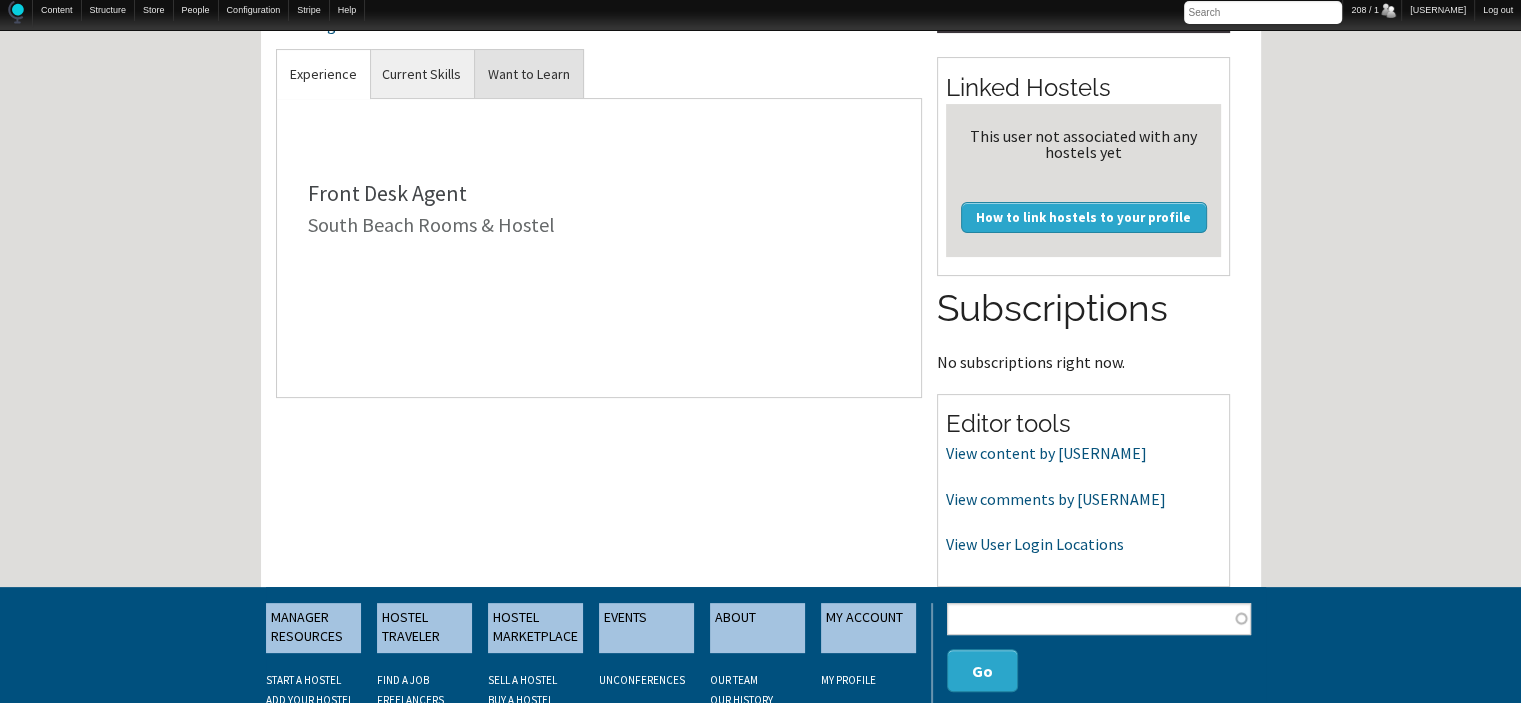click on "Want to Learn" at bounding box center (323, 74) 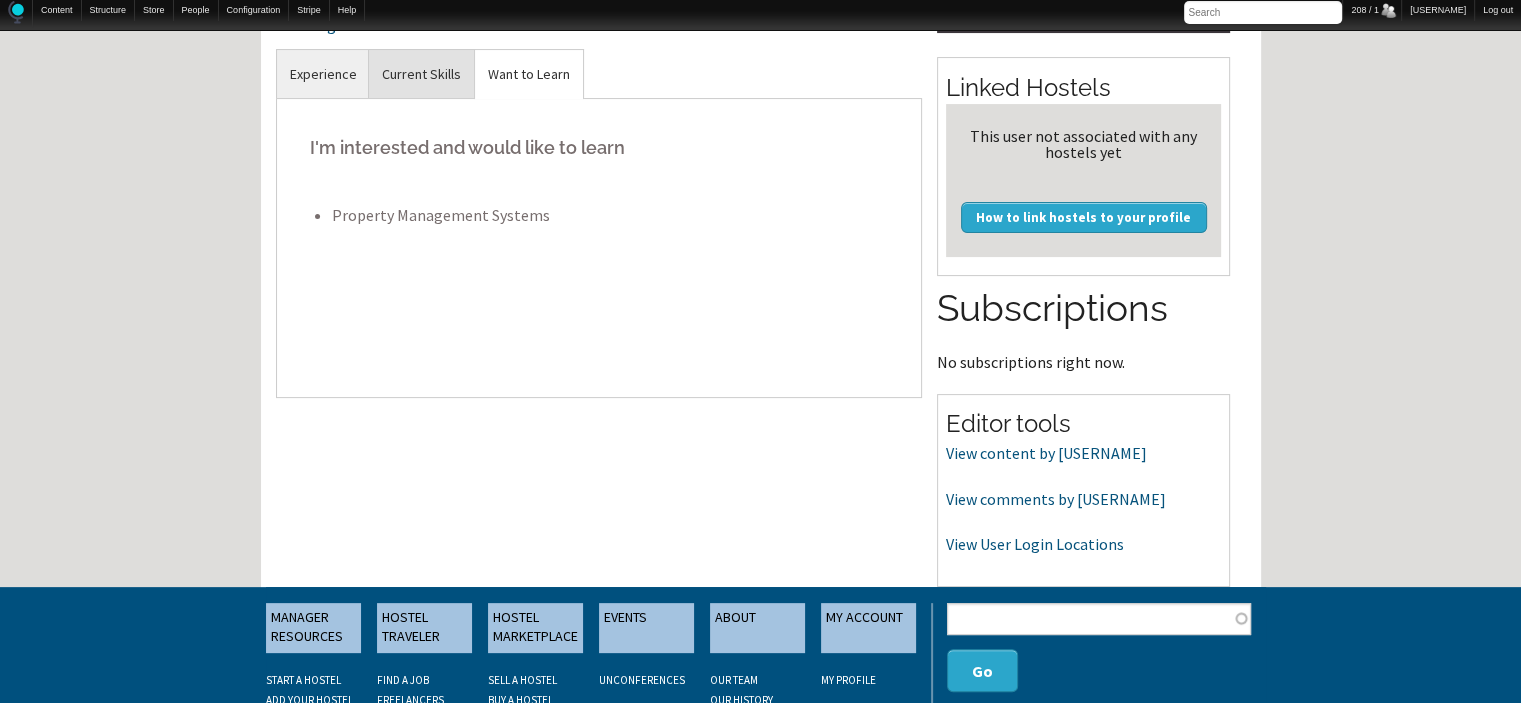 click on "Current Skills" at bounding box center [323, 74] 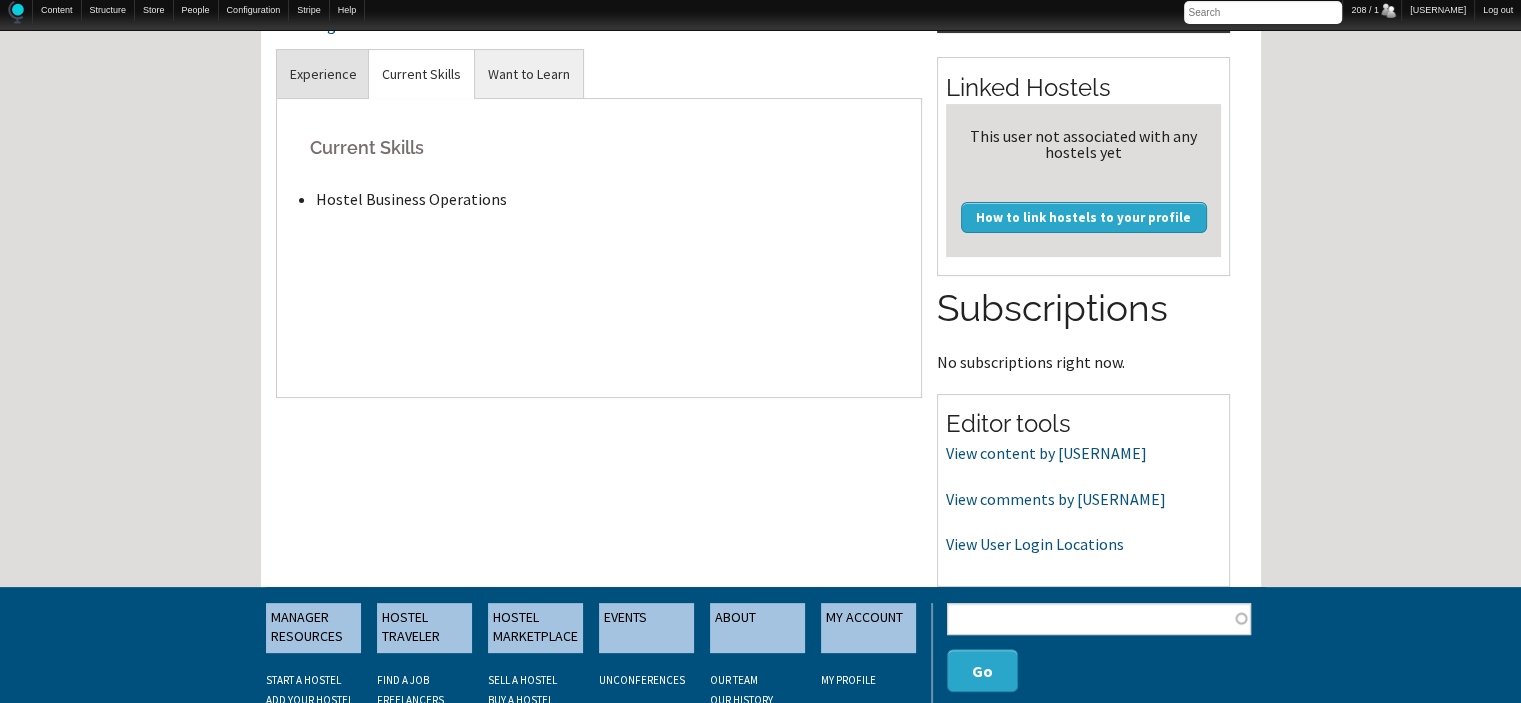click on "Experience" at bounding box center [323, 74] 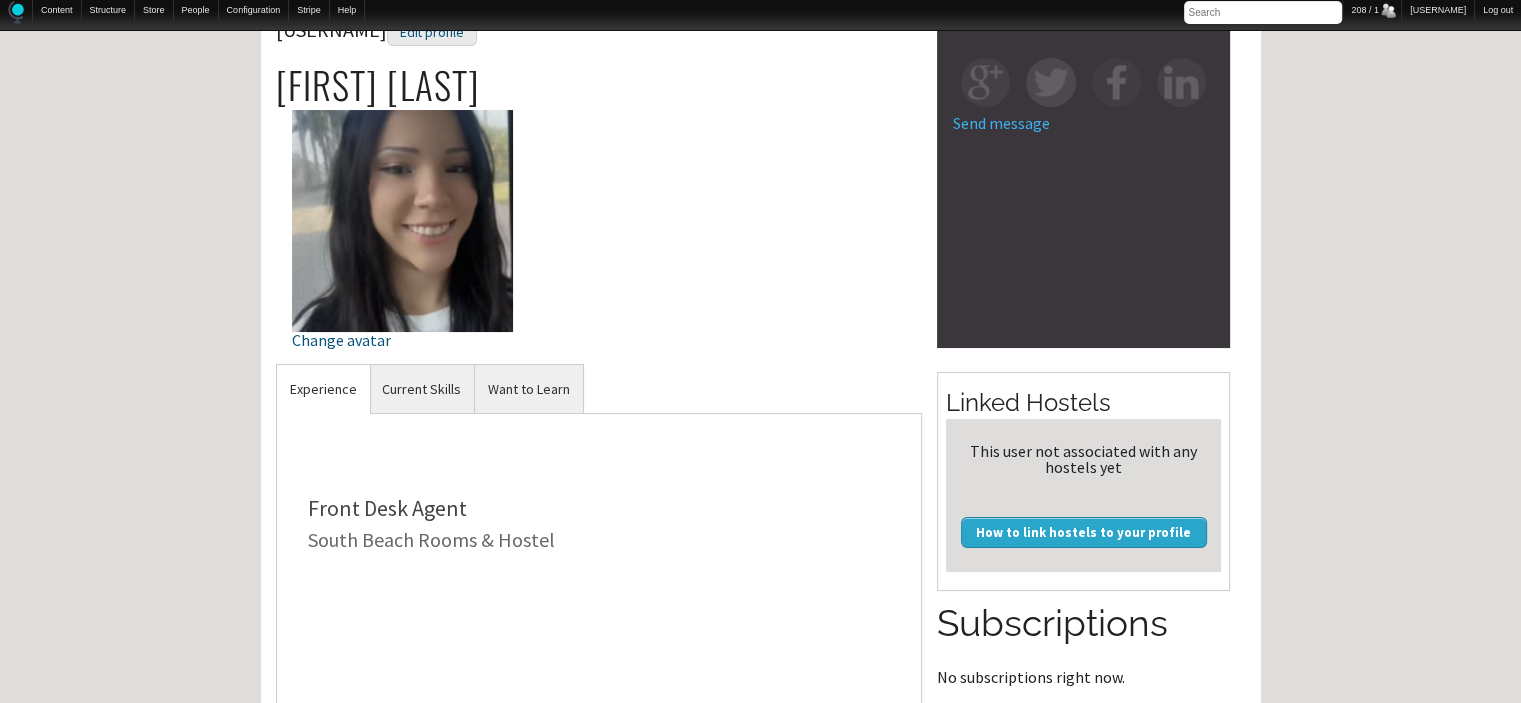 scroll, scrollTop: 126, scrollLeft: 0, axis: vertical 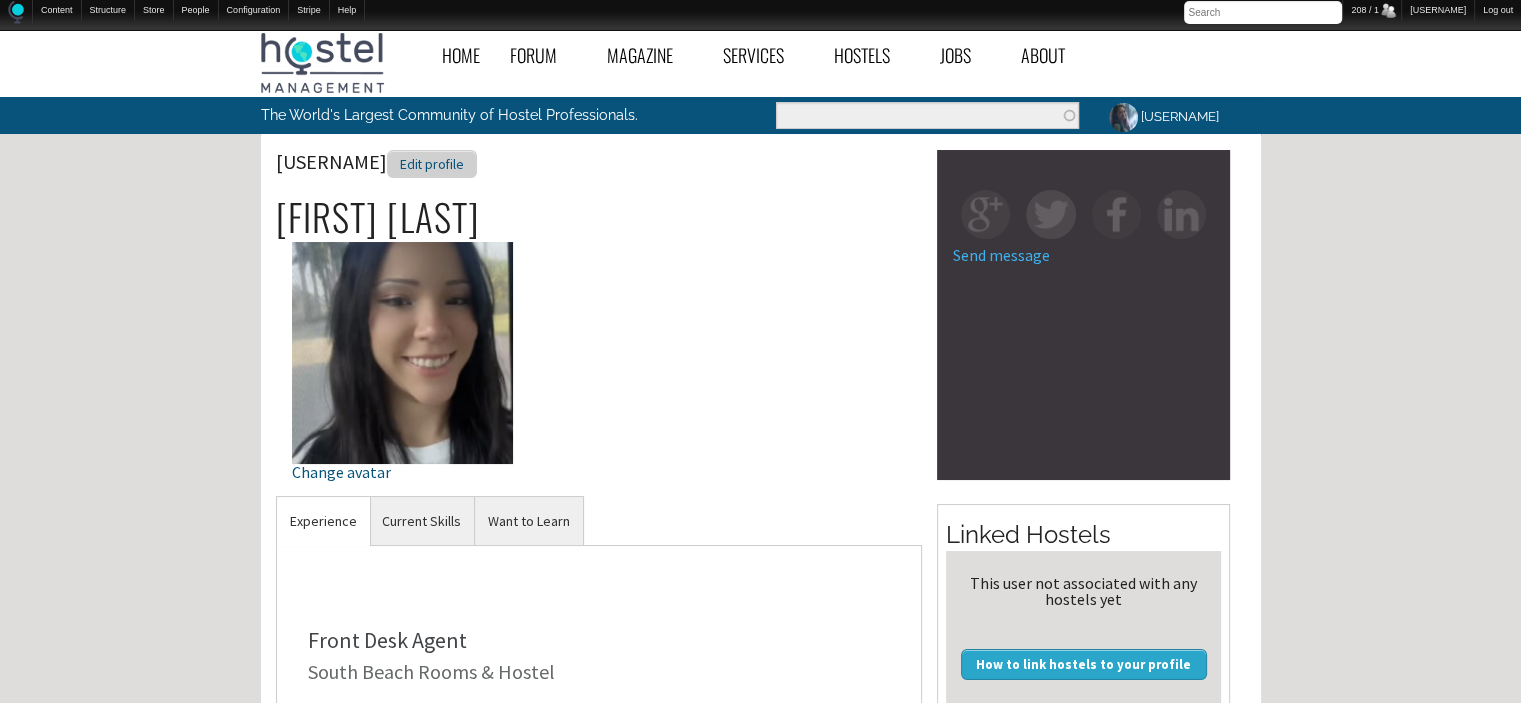 click on "Edit profile" at bounding box center [432, 164] 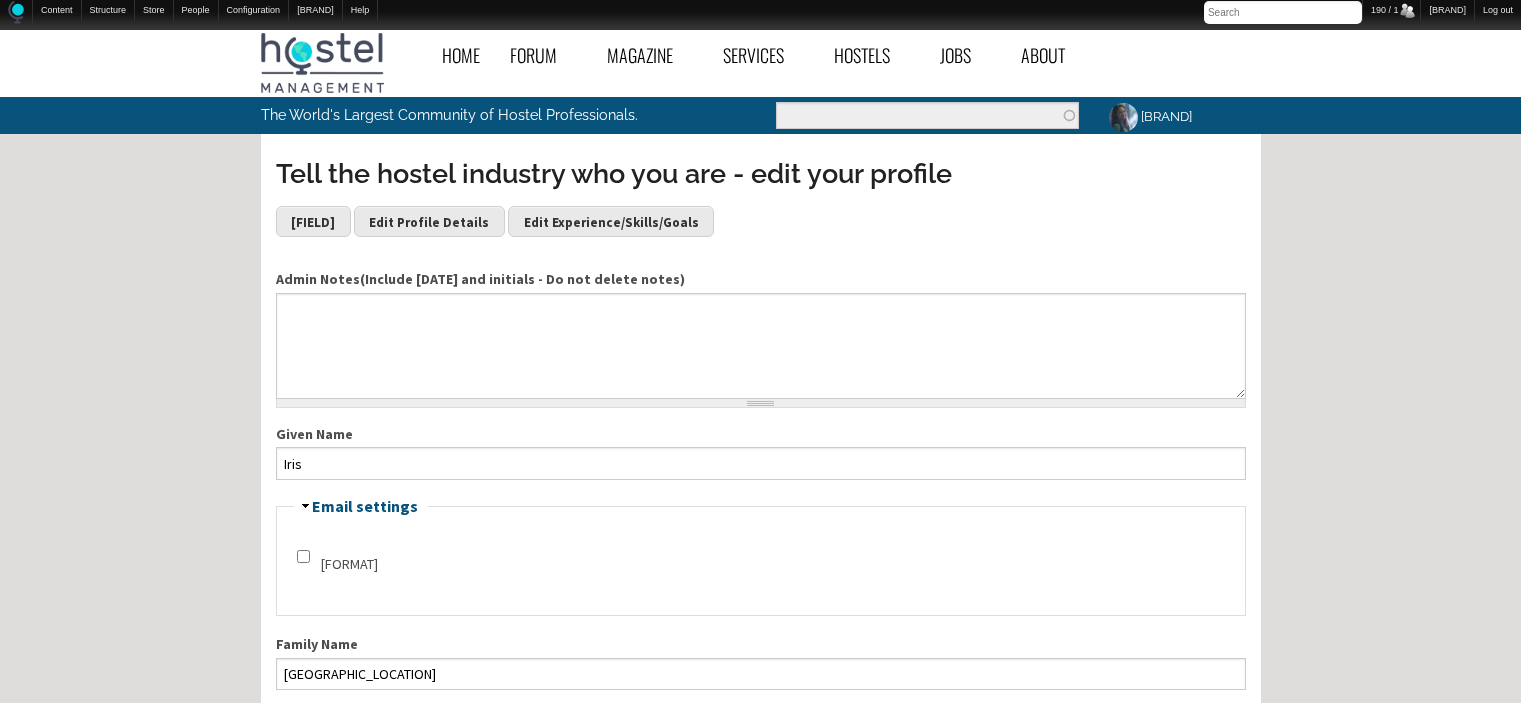 scroll, scrollTop: 0, scrollLeft: 0, axis: both 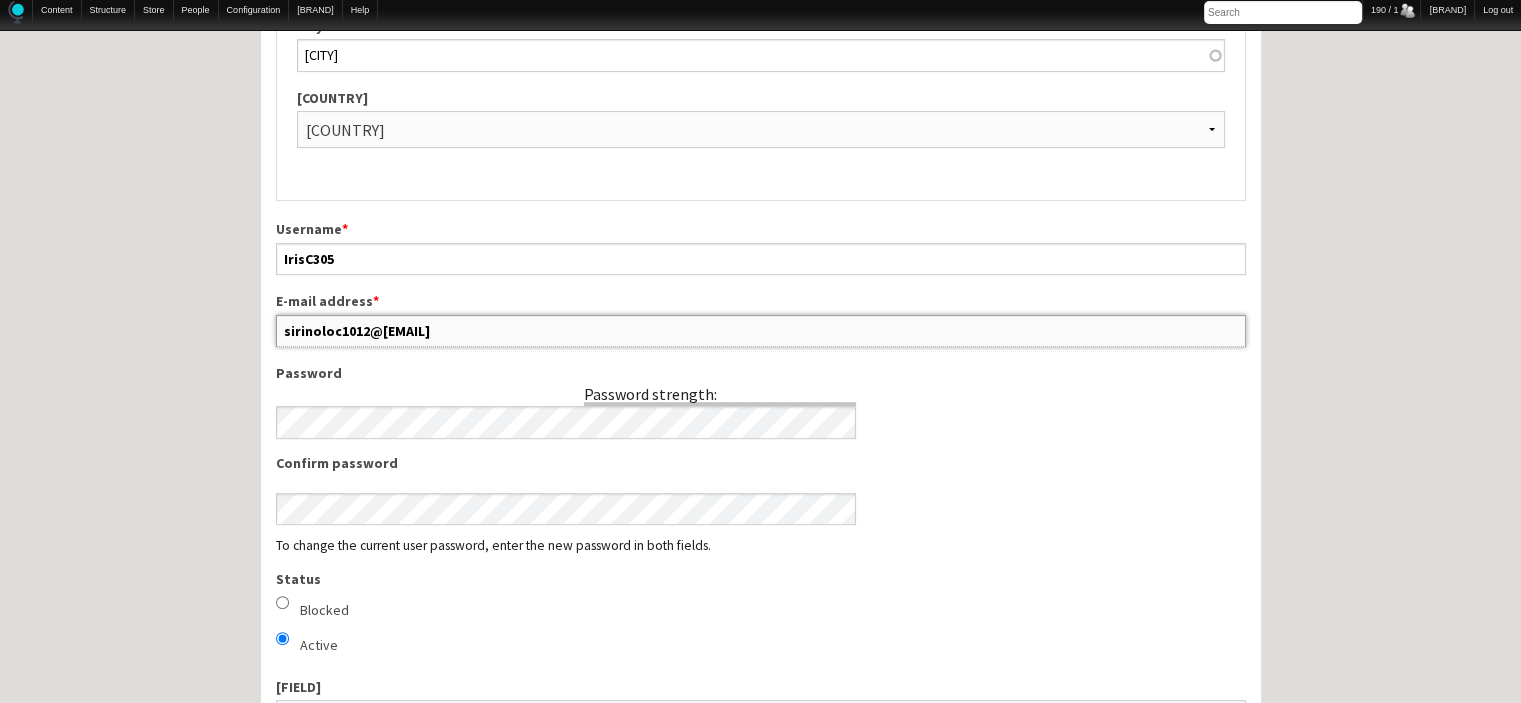 drag, startPoint x: 475, startPoint y: 687, endPoint x: 185, endPoint y: 481, distance: 355.719 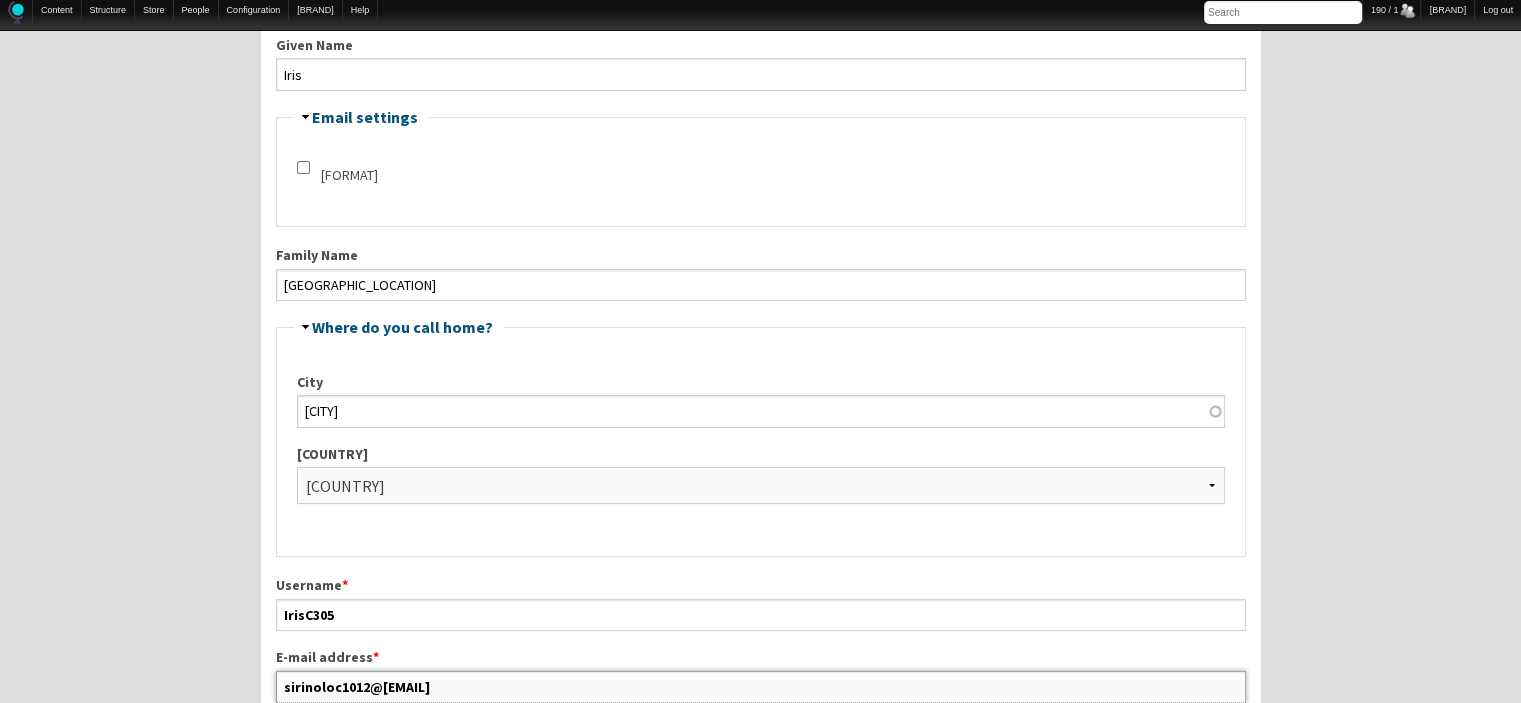 scroll, scrollTop: 394, scrollLeft: 0, axis: vertical 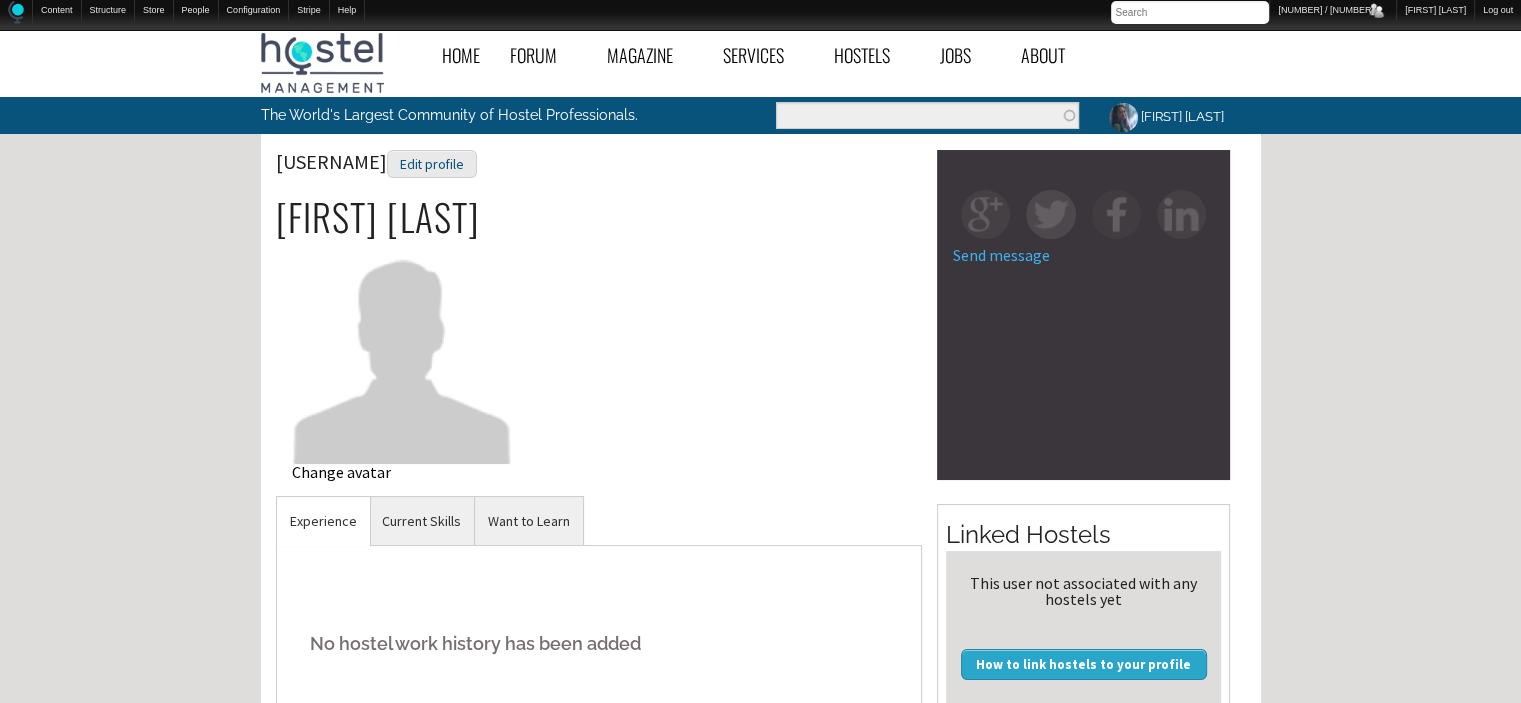 click at bounding box center [402, 352] 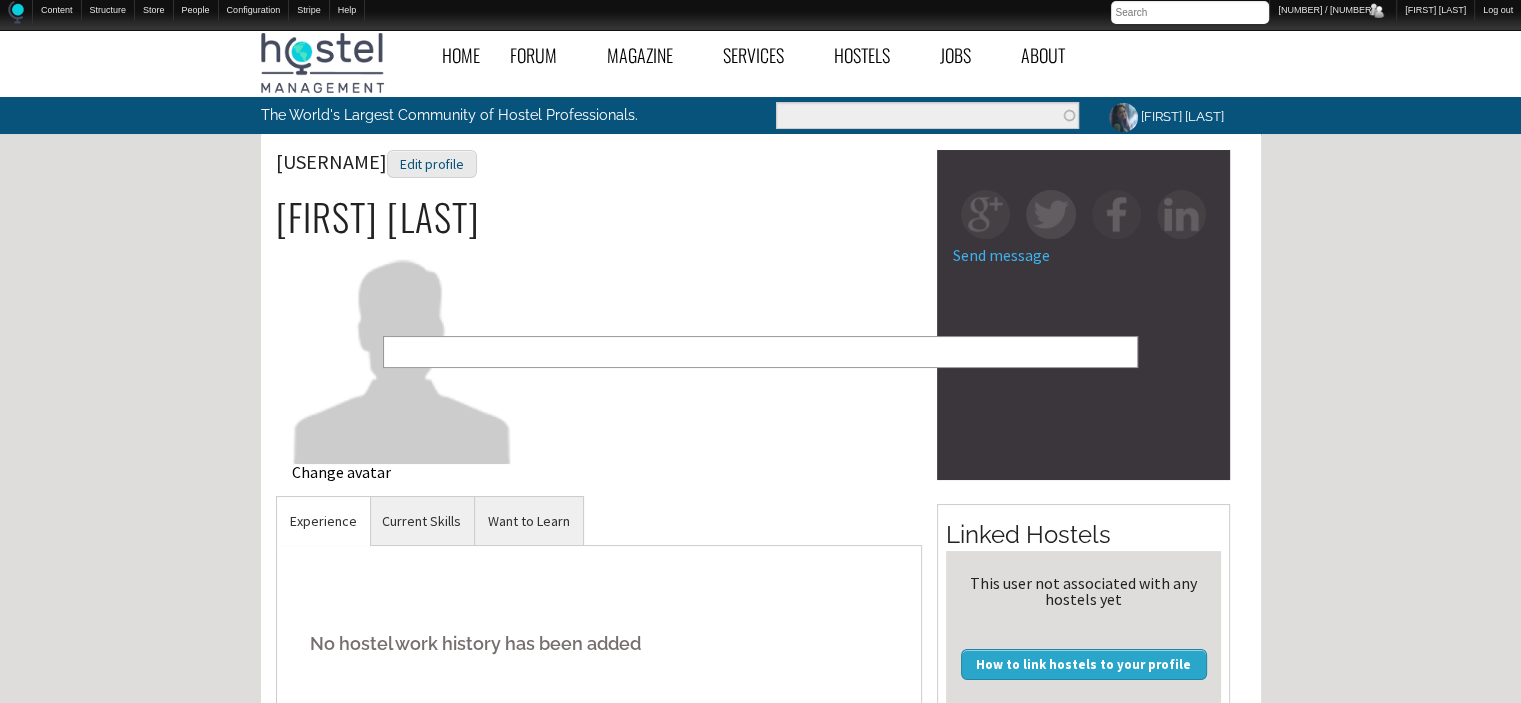 click at bounding box center [402, 352] 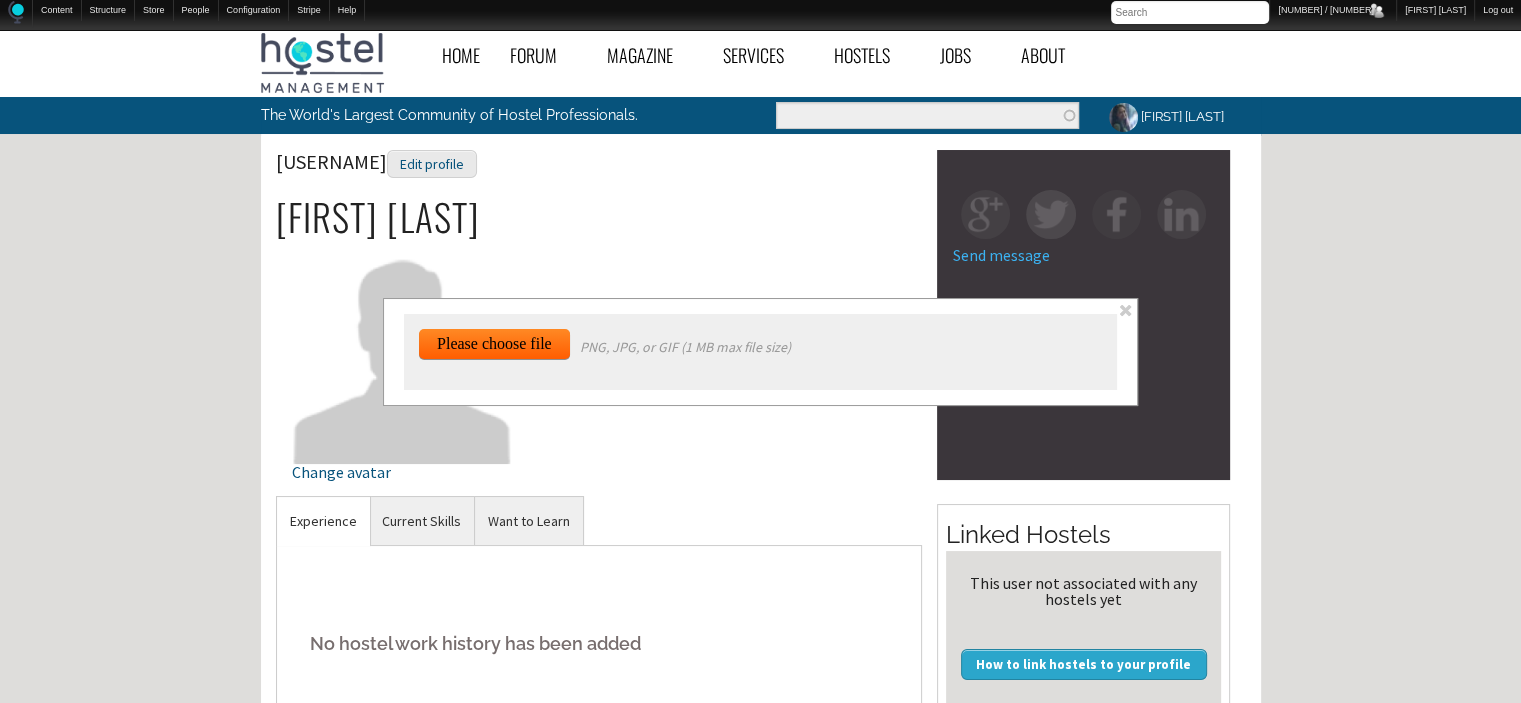click at bounding box center [1125, 310] 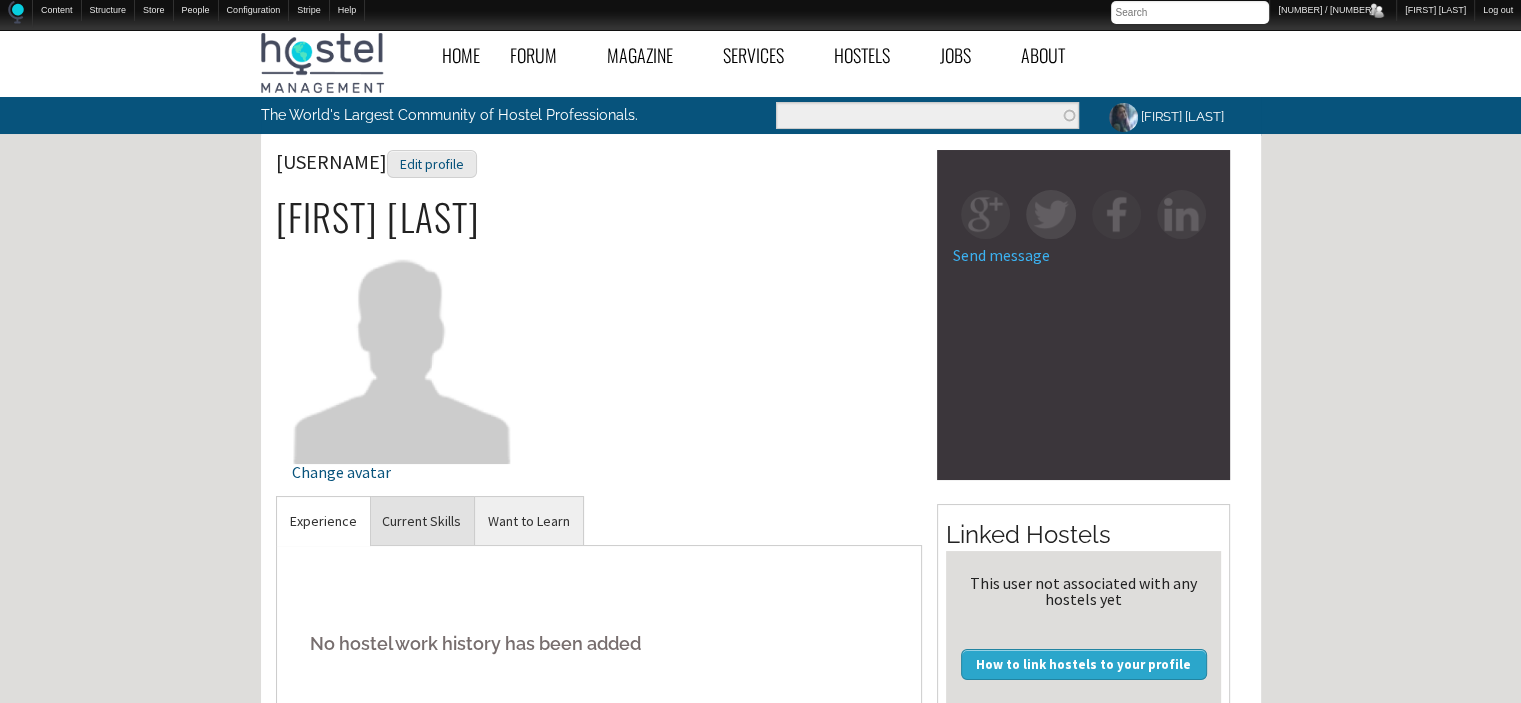 click on "Current Skills" at bounding box center (323, 521) 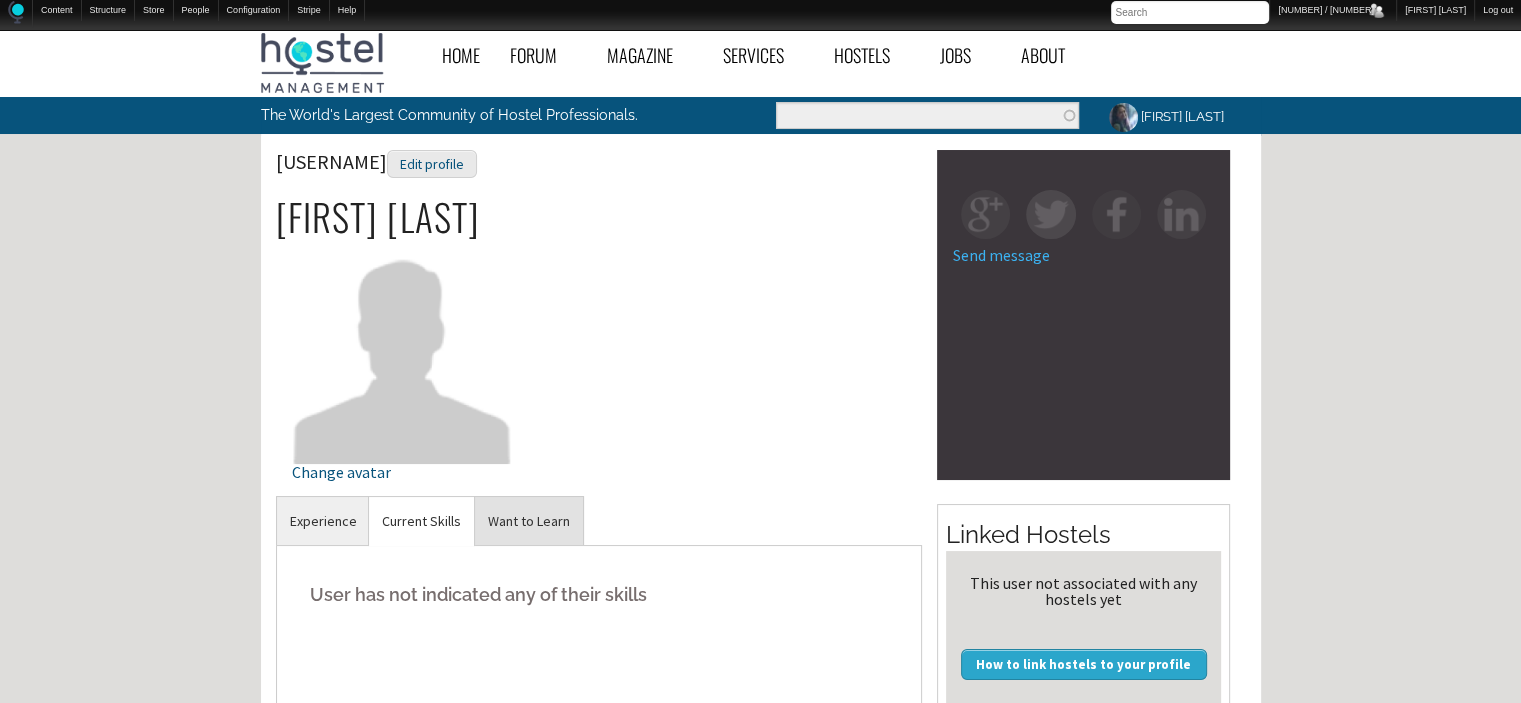 click on "Want to Learn" at bounding box center (323, 521) 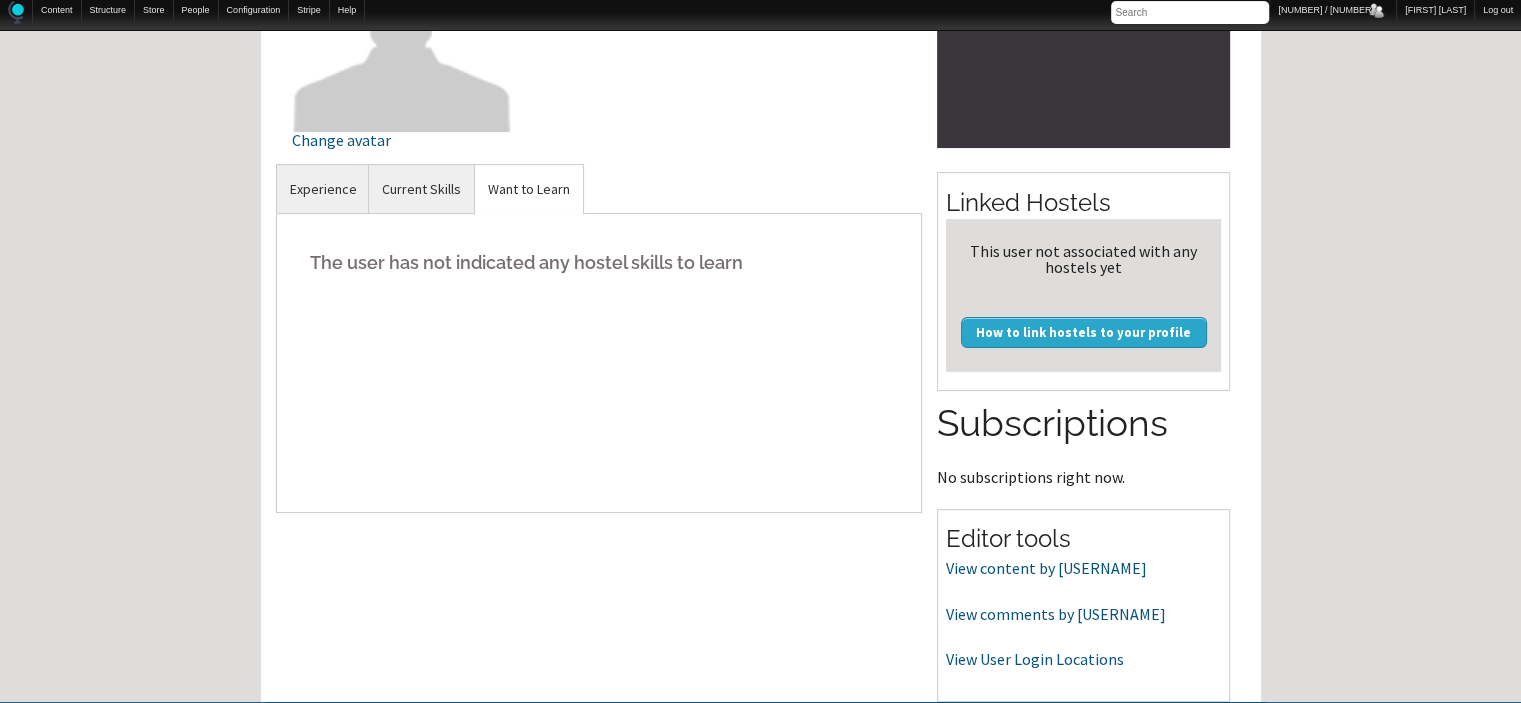 scroll, scrollTop: 357, scrollLeft: 0, axis: vertical 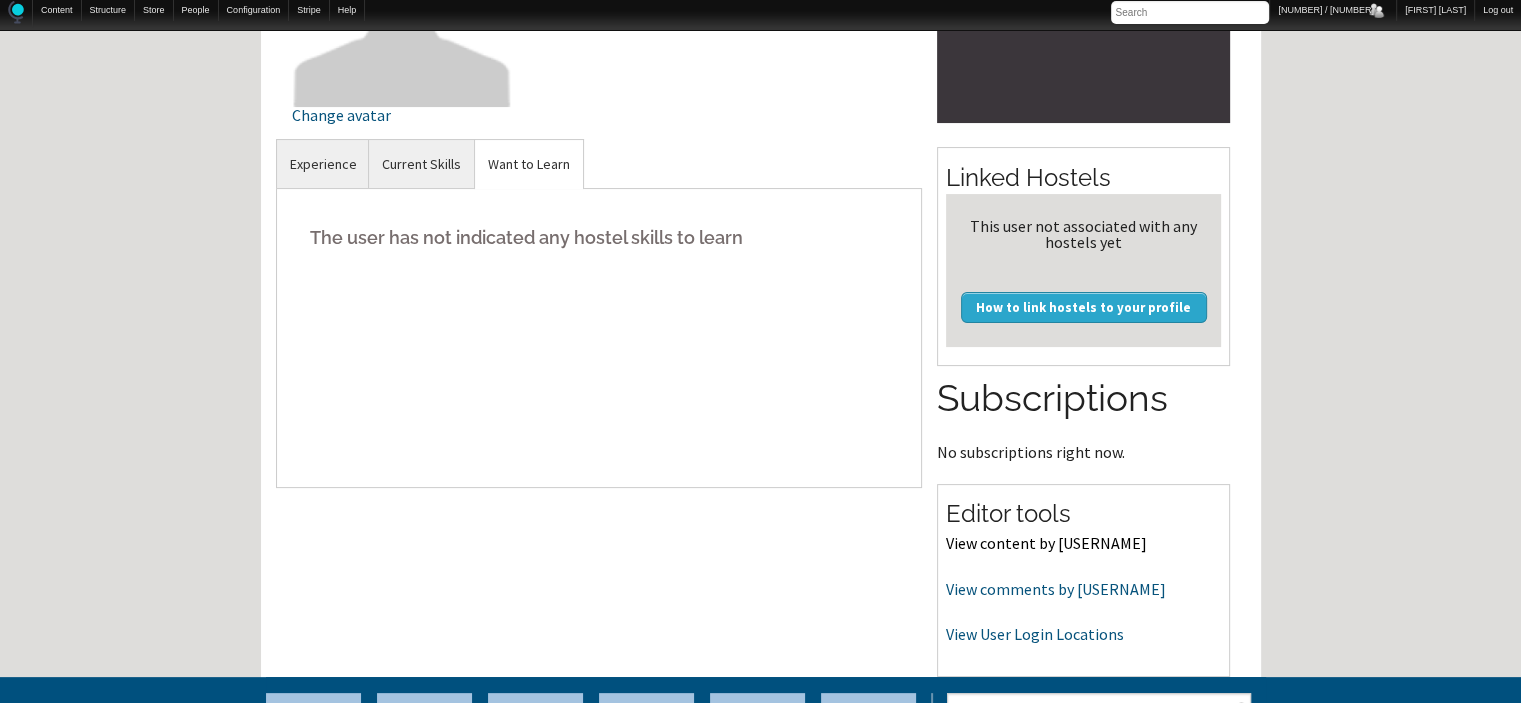 click on "View content by shivanisingh" at bounding box center [1046, 543] 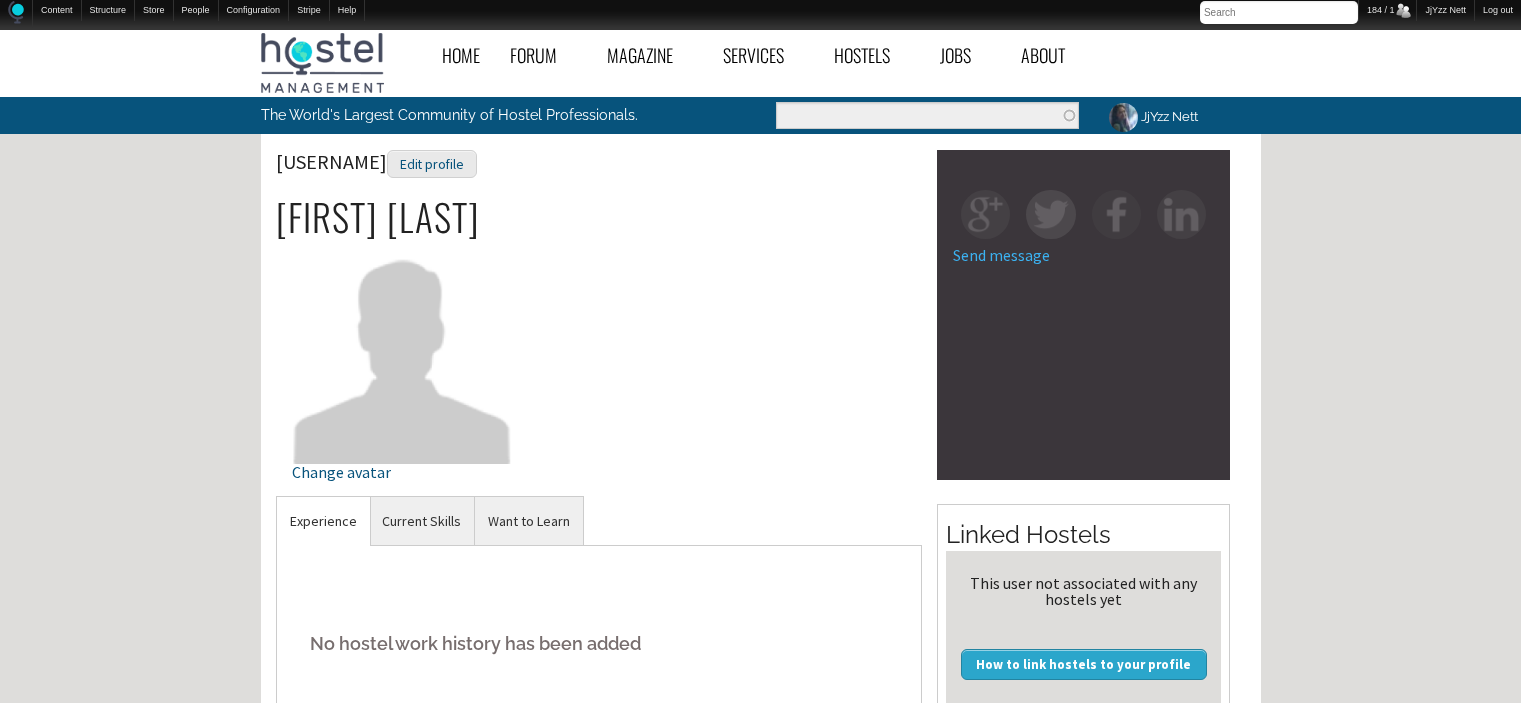 scroll, scrollTop: 357, scrollLeft: 0, axis: vertical 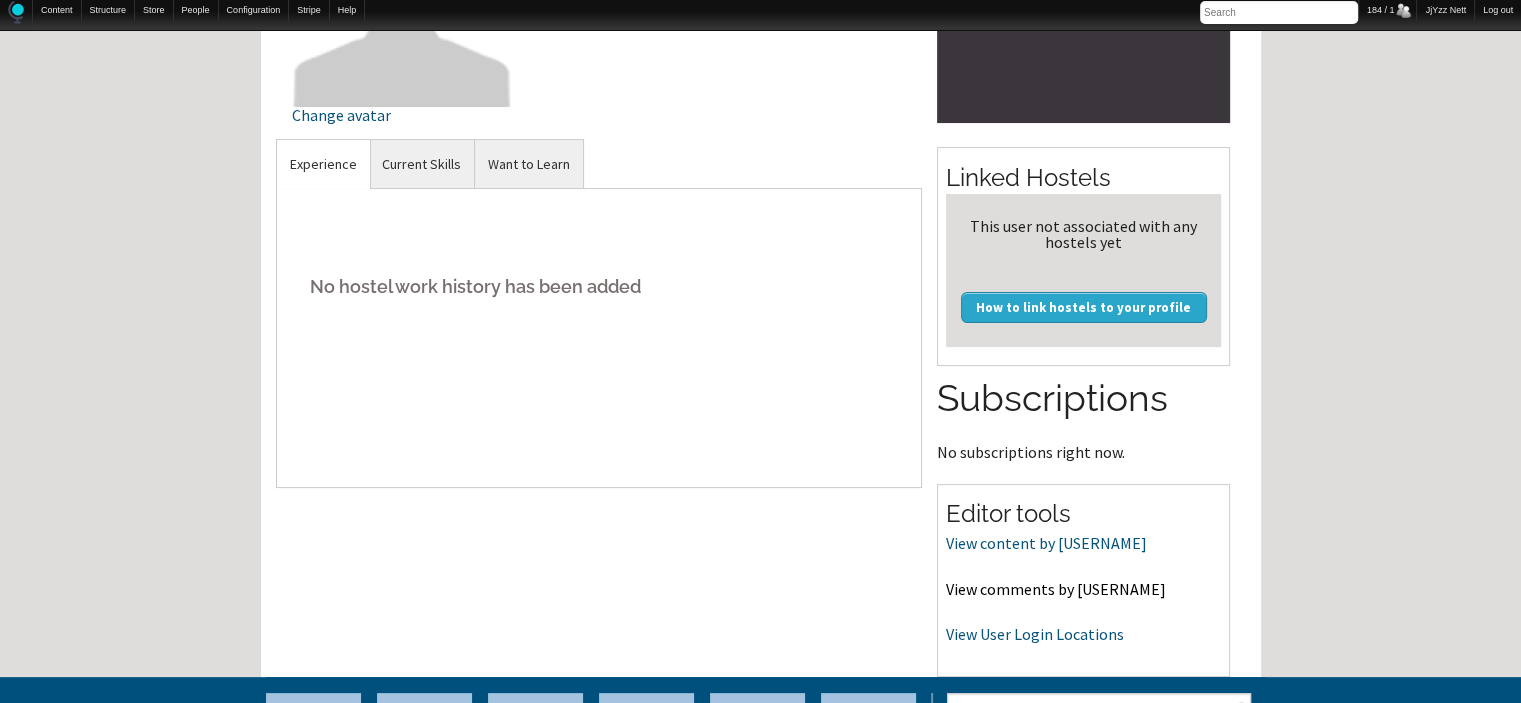 click on "View comments by [USERNAME]" at bounding box center (1056, 589) 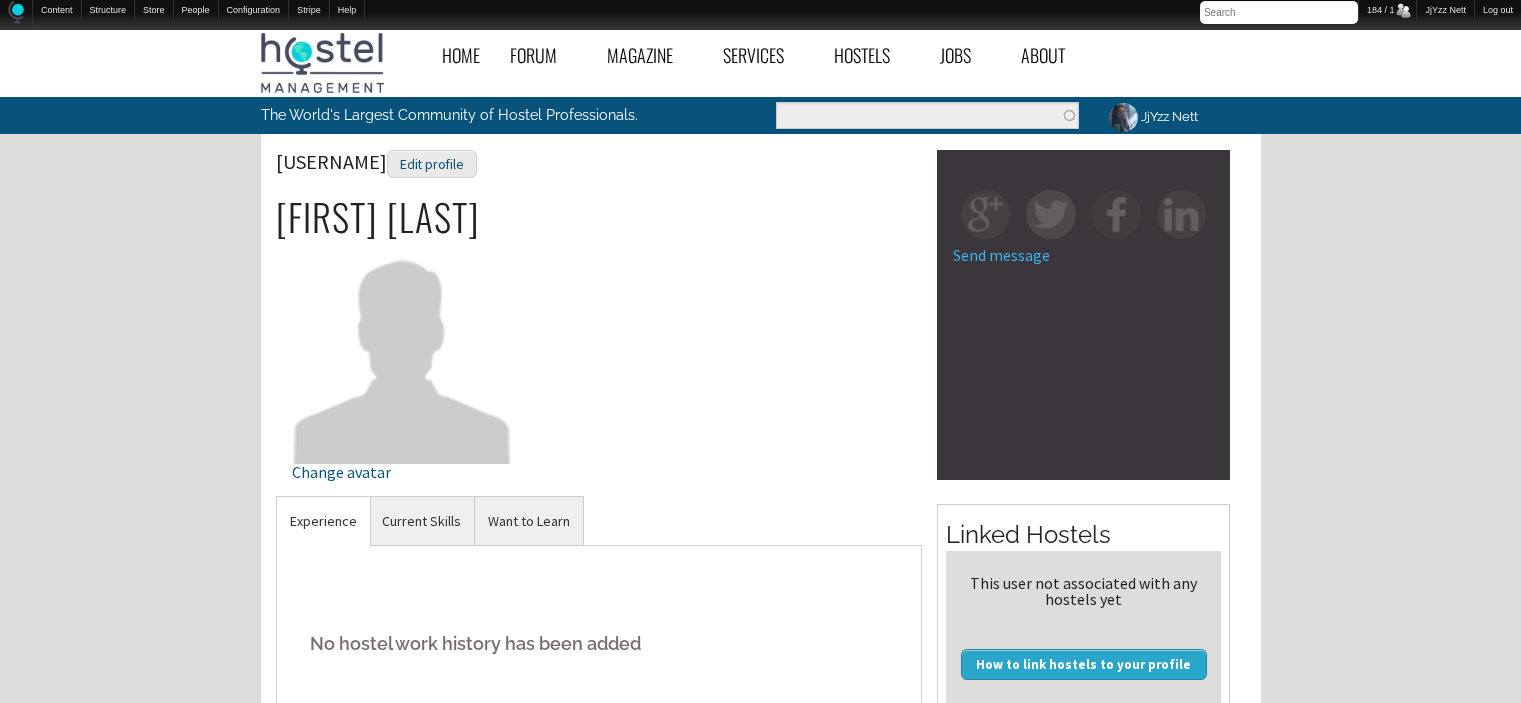 scroll, scrollTop: 357, scrollLeft: 0, axis: vertical 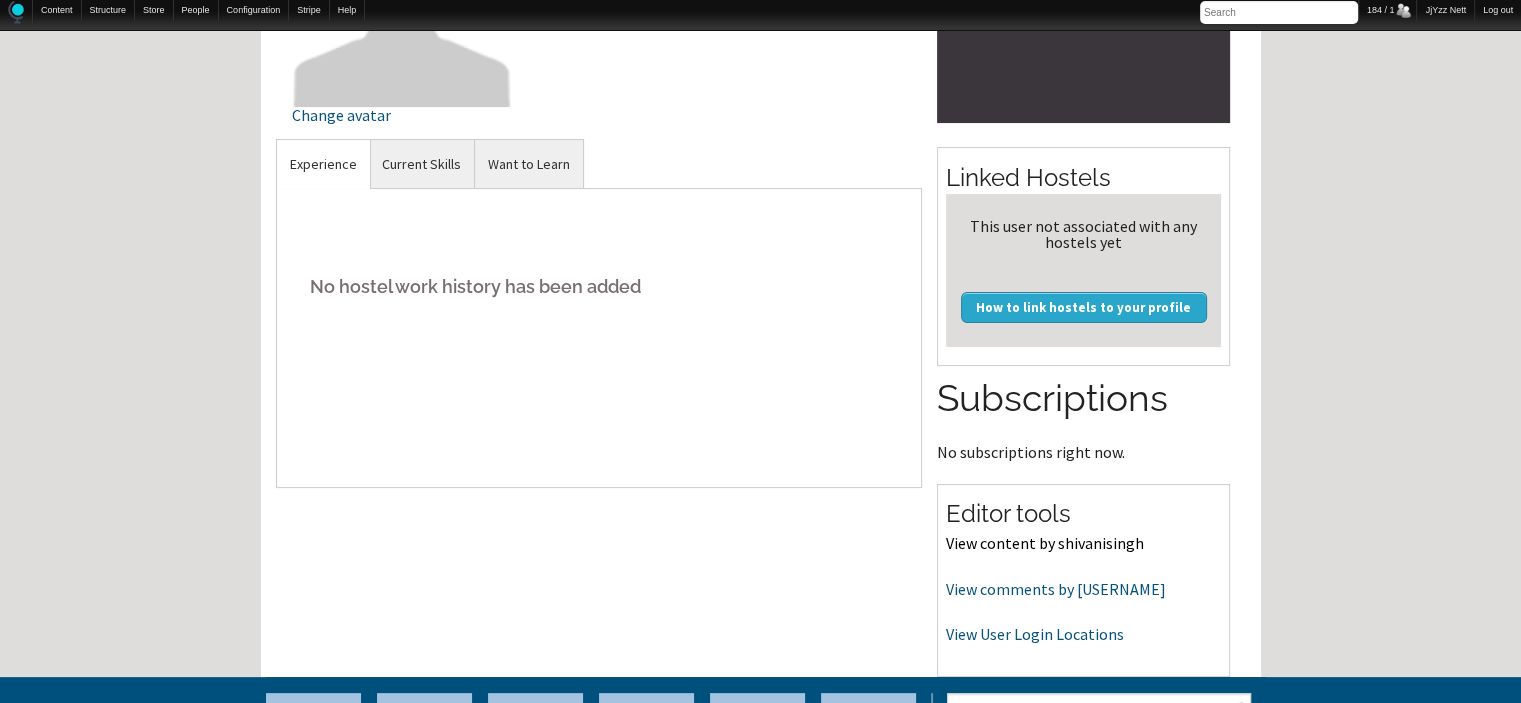 click on "View content by shivanisingh" at bounding box center (1045, 543) 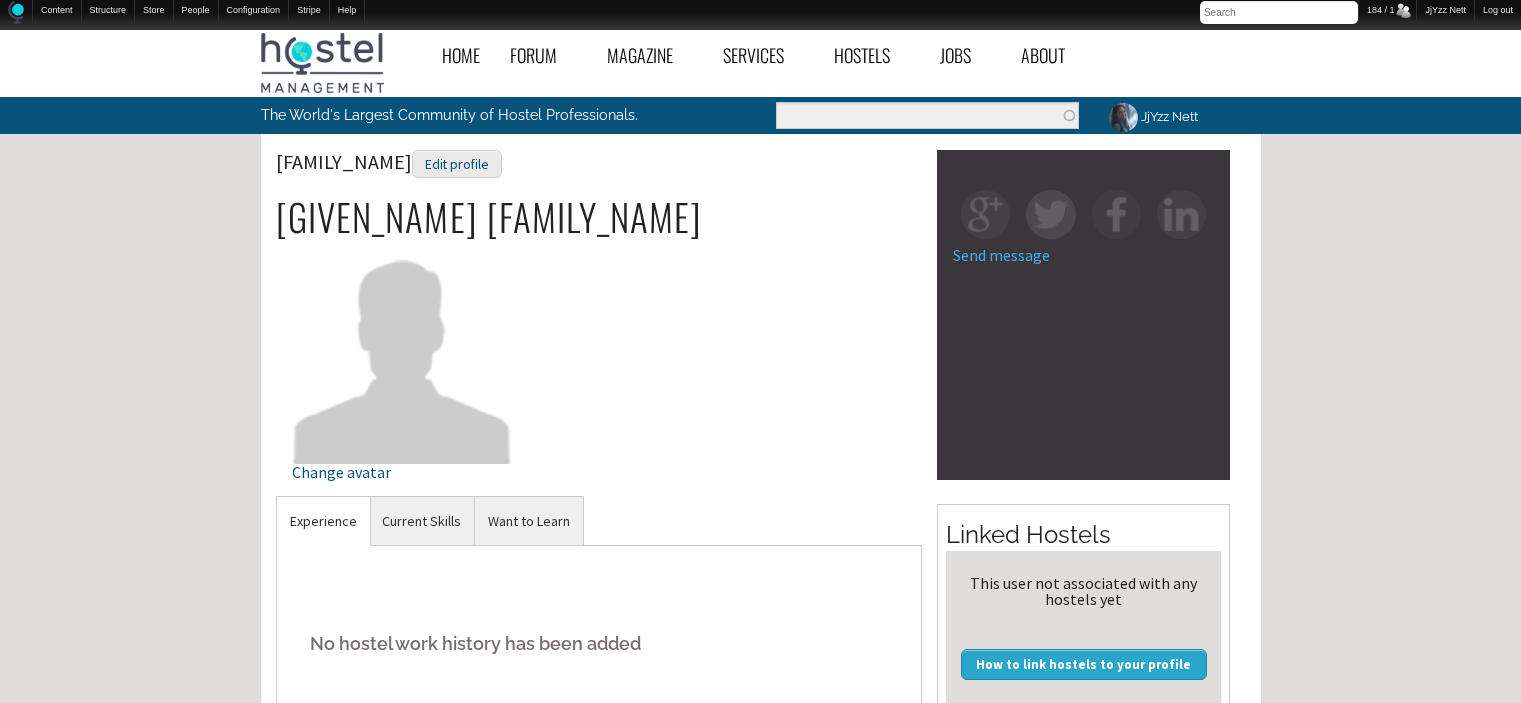 scroll, scrollTop: 357, scrollLeft: 0, axis: vertical 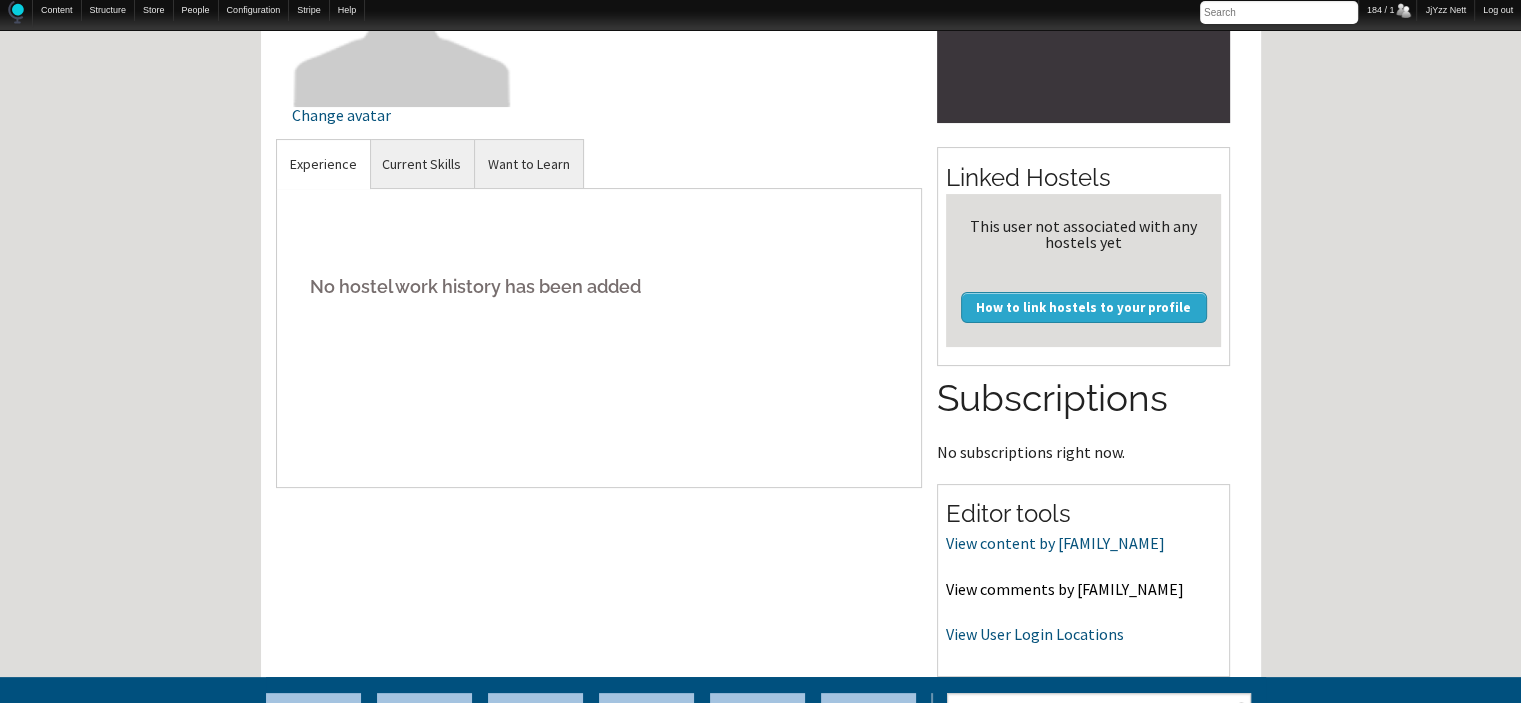 click on "View comments by [USERNAME]" at bounding box center [1065, 589] 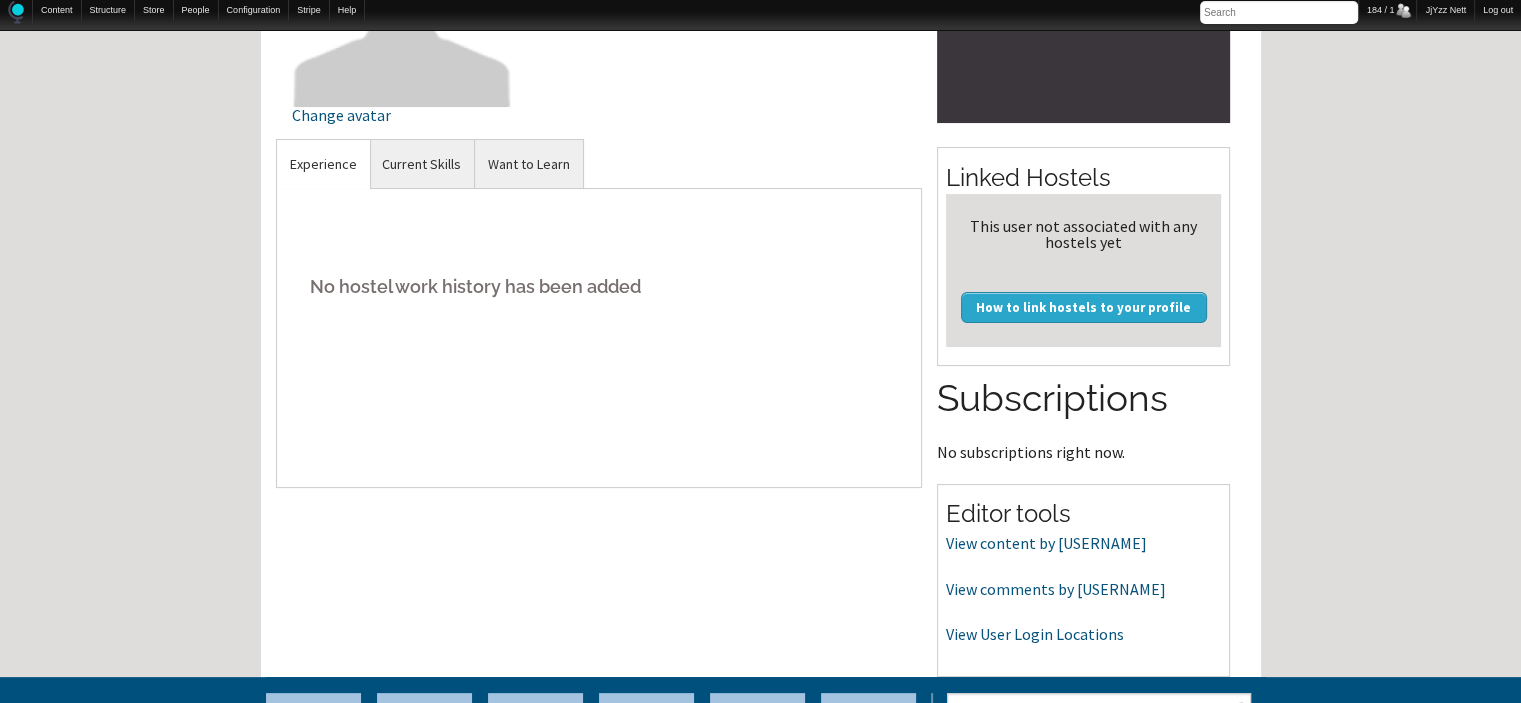 scroll, scrollTop: 357, scrollLeft: 0, axis: vertical 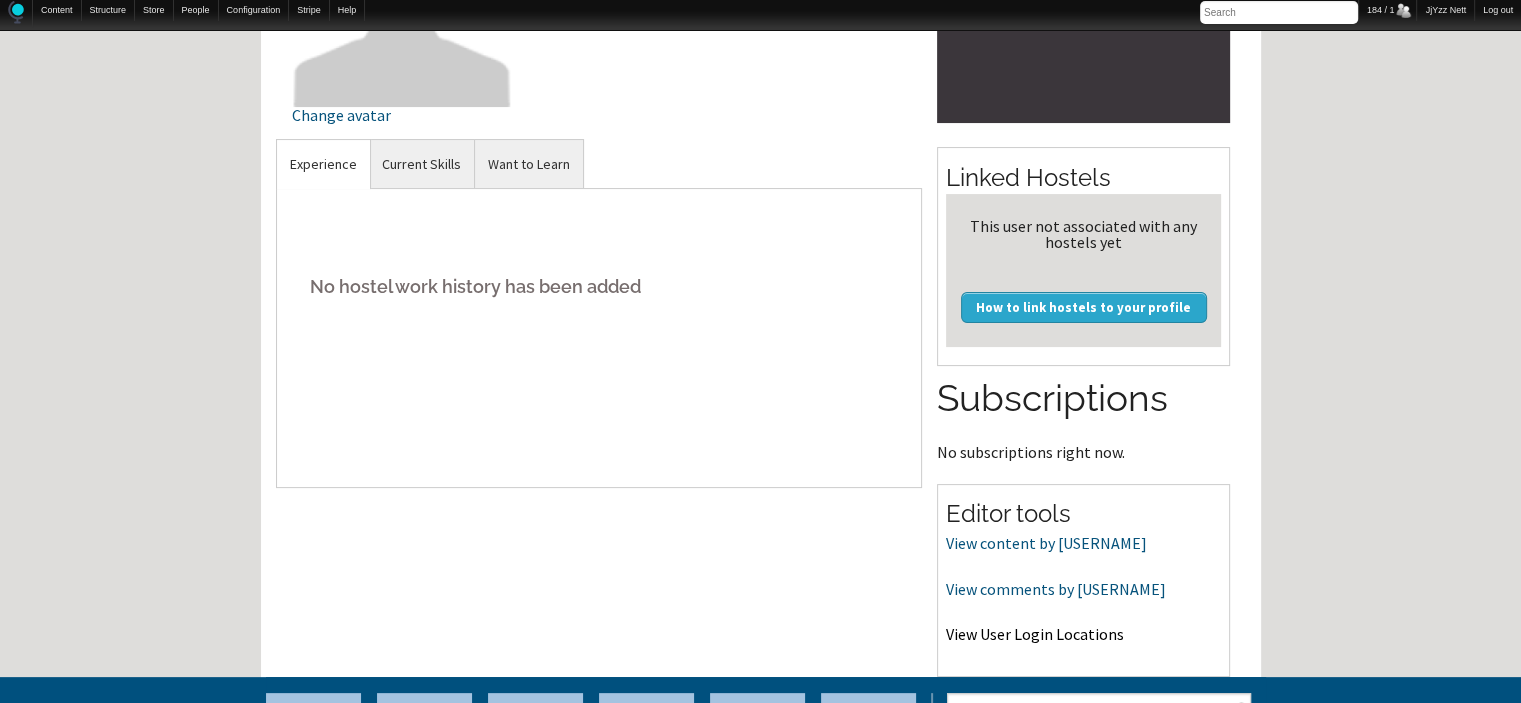 click on "View User Login Locations" at bounding box center [1035, 634] 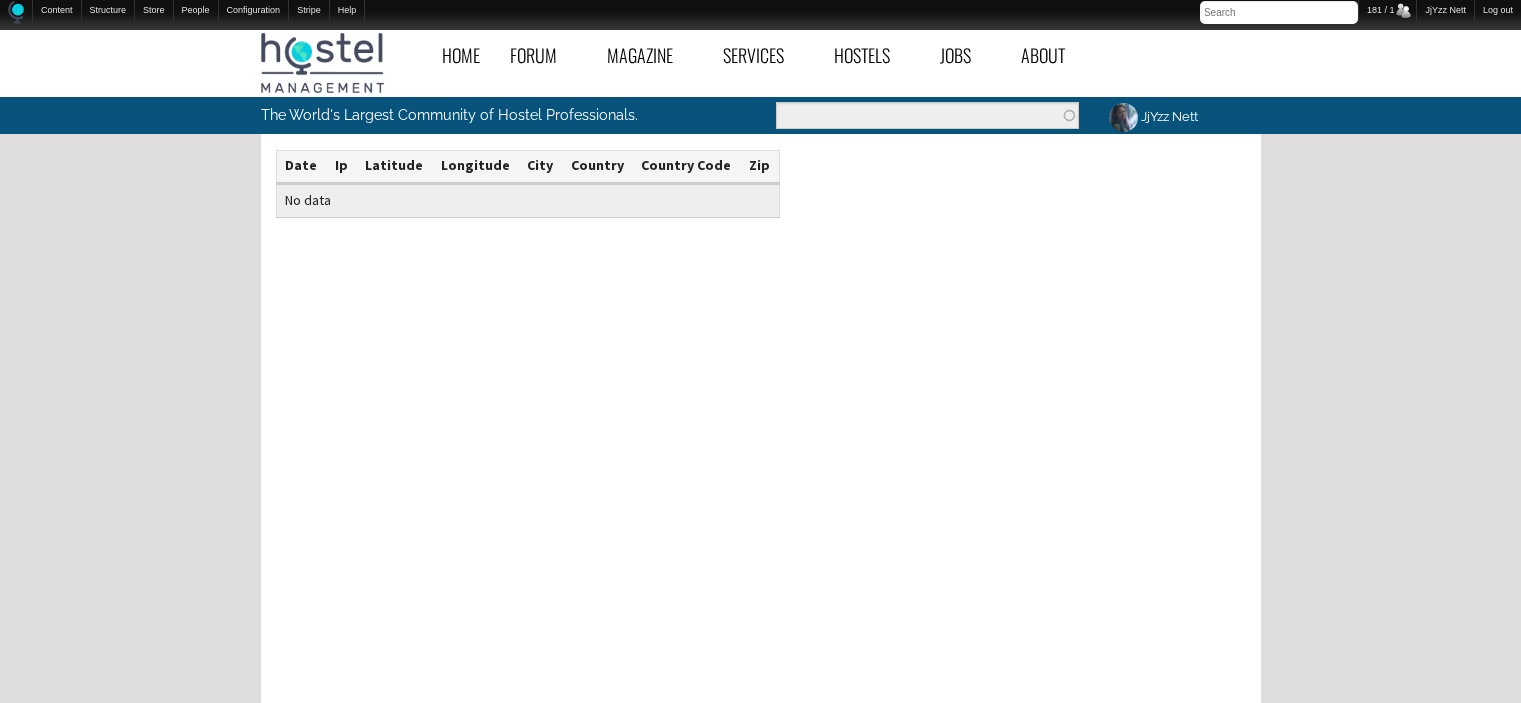 scroll, scrollTop: 0, scrollLeft: 0, axis: both 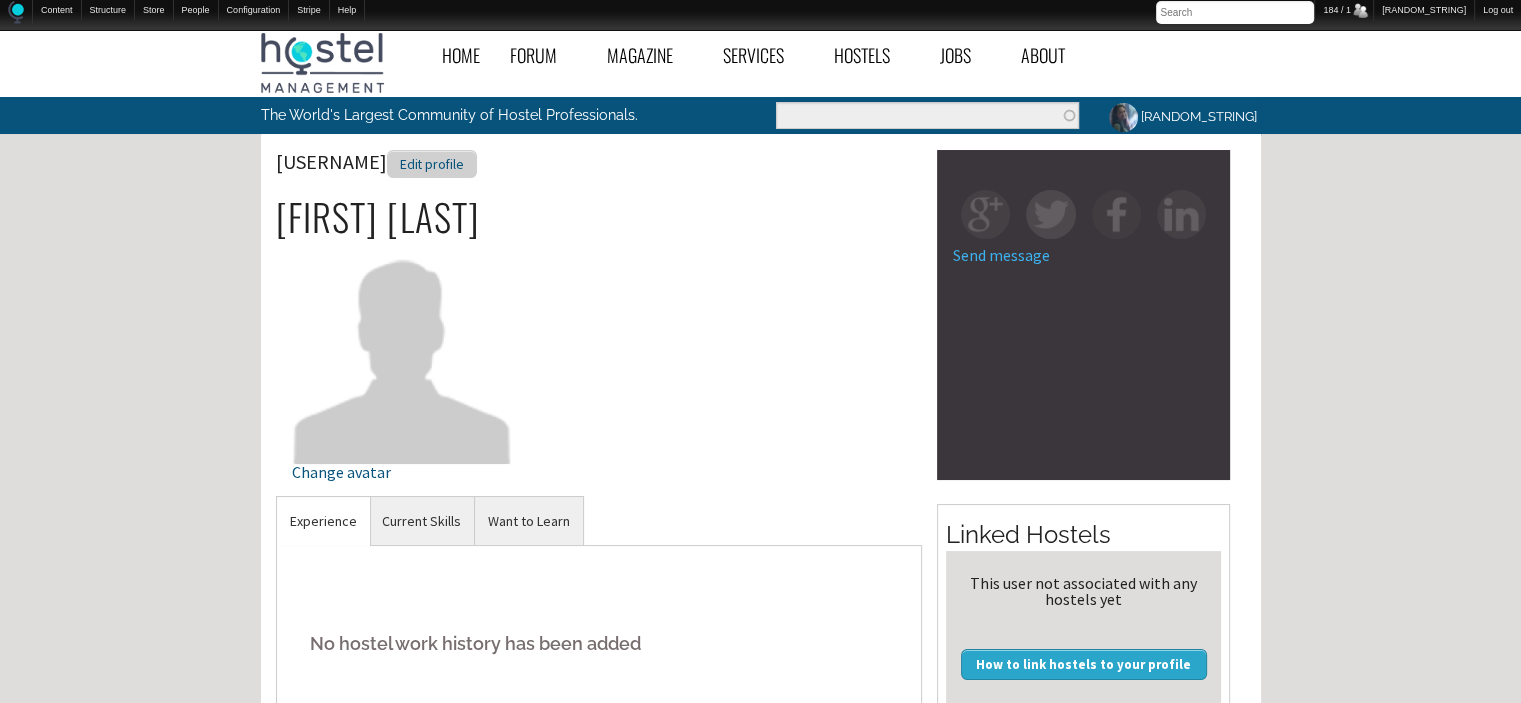 click on "Edit profile" at bounding box center (432, 164) 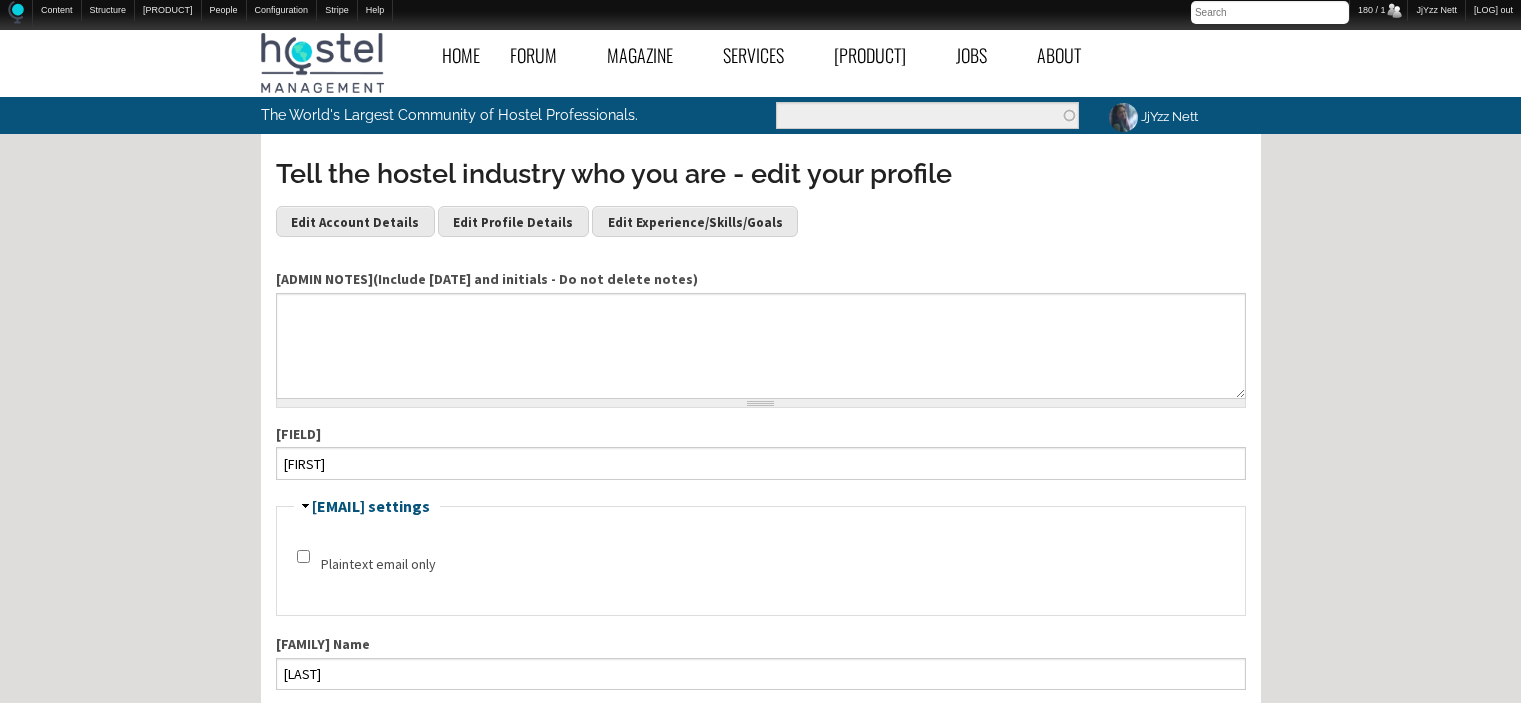 scroll, scrollTop: 0, scrollLeft: 0, axis: both 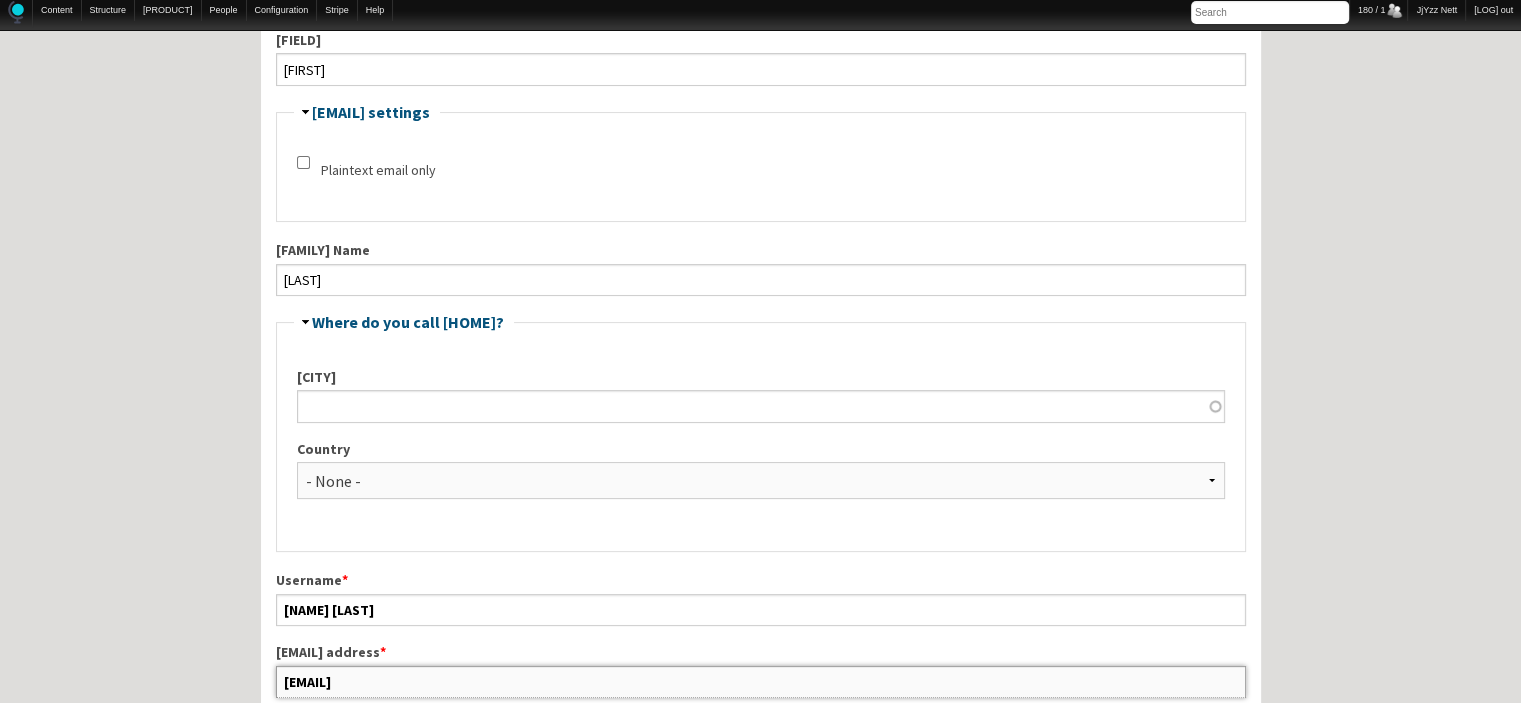 drag, startPoint x: 458, startPoint y: 677, endPoint x: 244, endPoint y: 680, distance: 214.02103 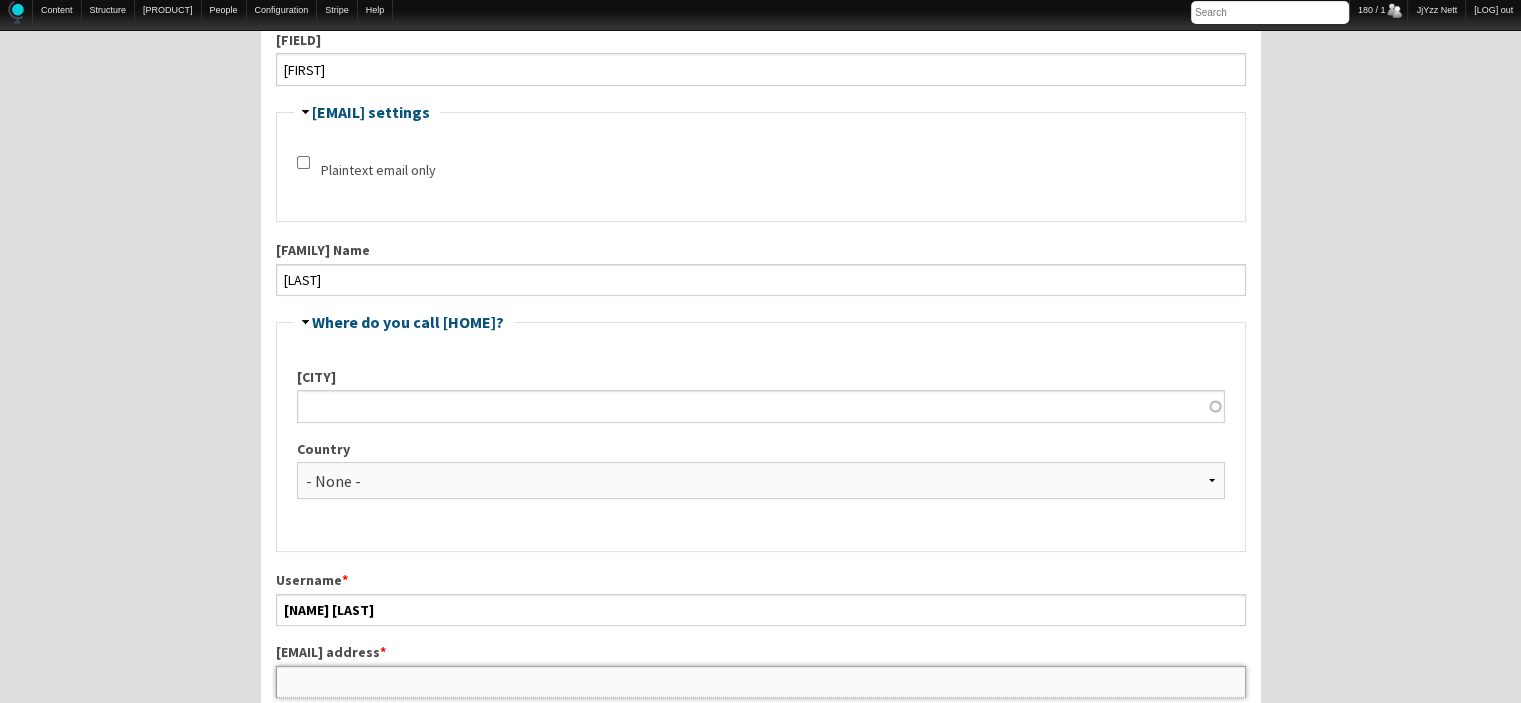 type 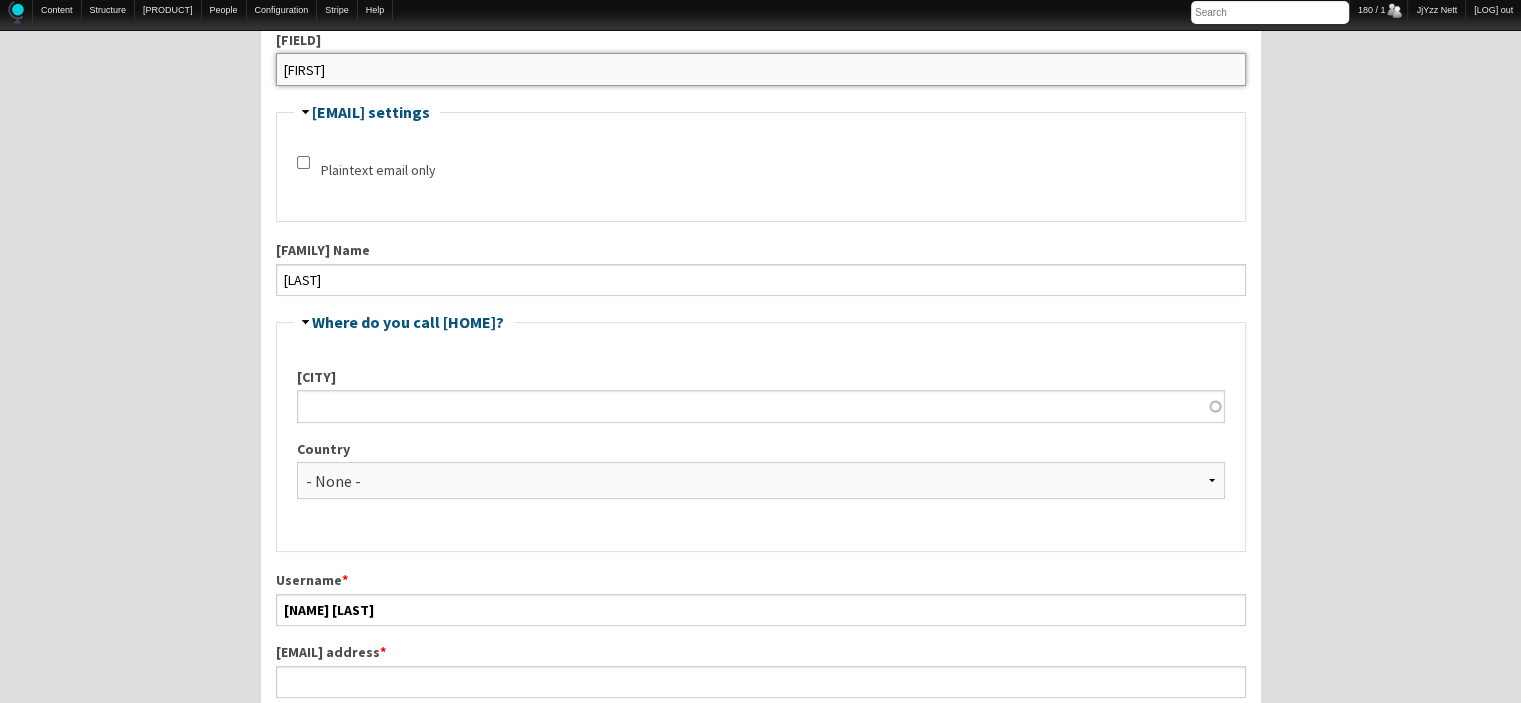 drag, startPoint x: 423, startPoint y: 67, endPoint x: 179, endPoint y: 51, distance: 244.52403 